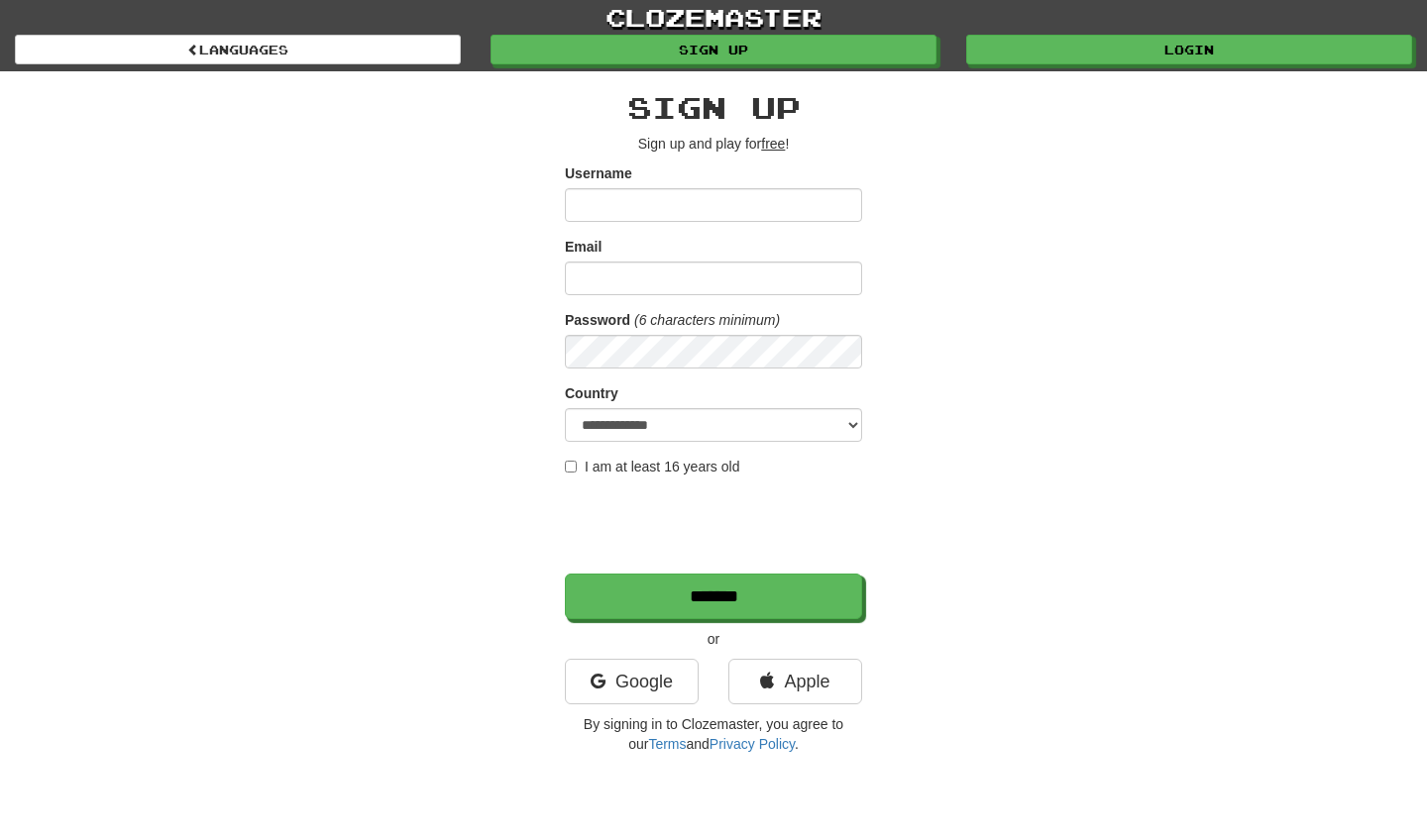 scroll, scrollTop: 0, scrollLeft: 0, axis: both 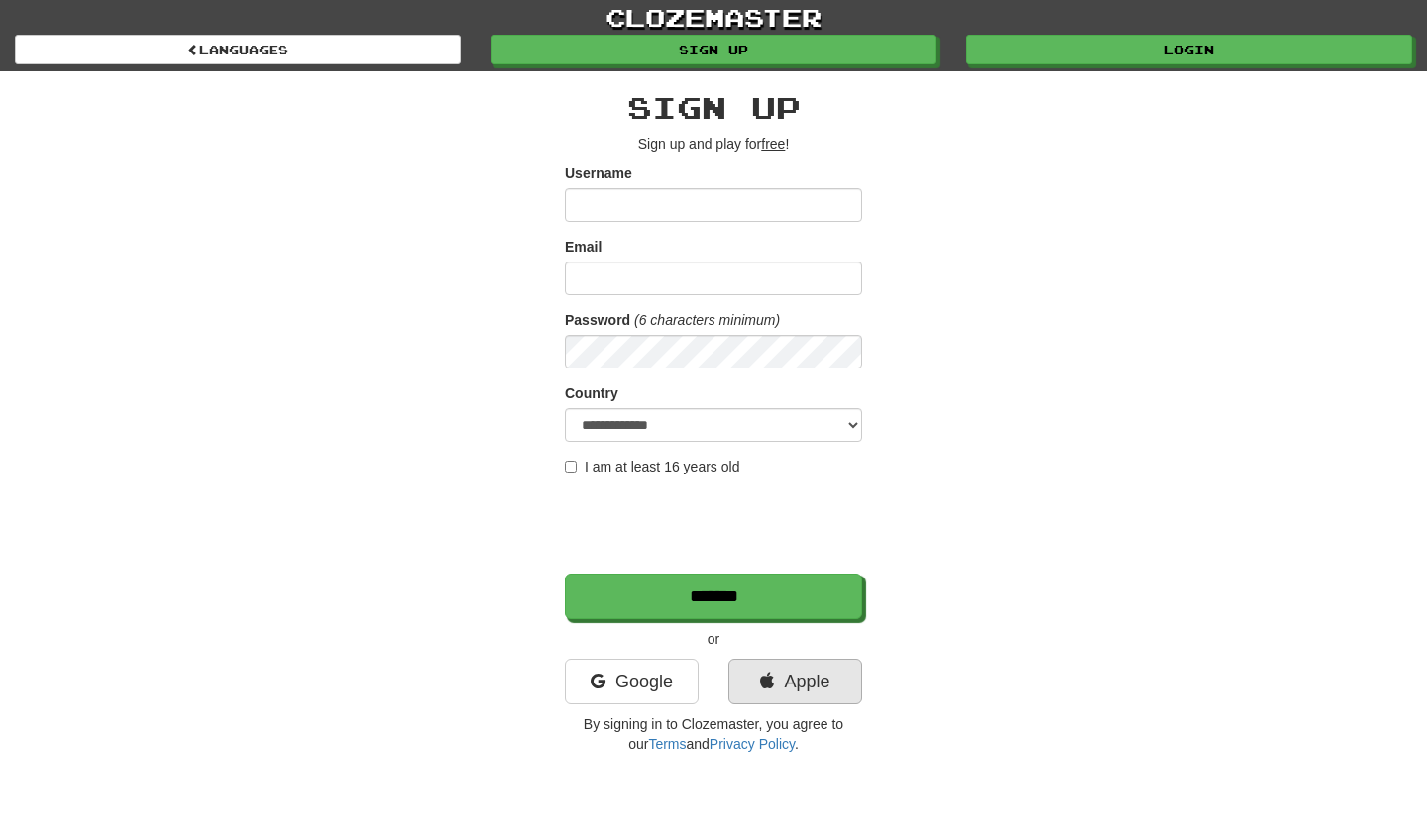 click on "Apple" at bounding box center [795, 682] 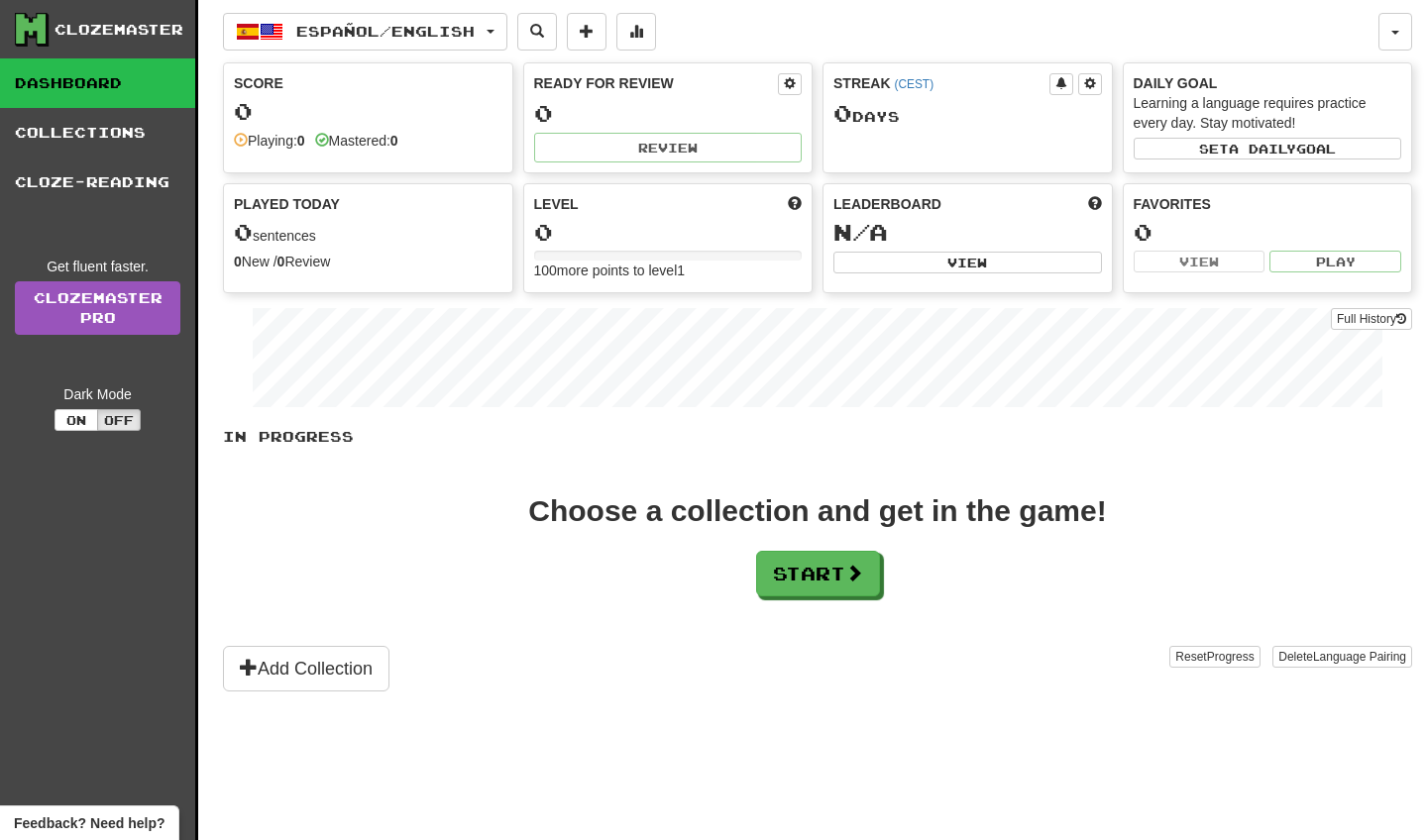 scroll, scrollTop: 0, scrollLeft: 0, axis: both 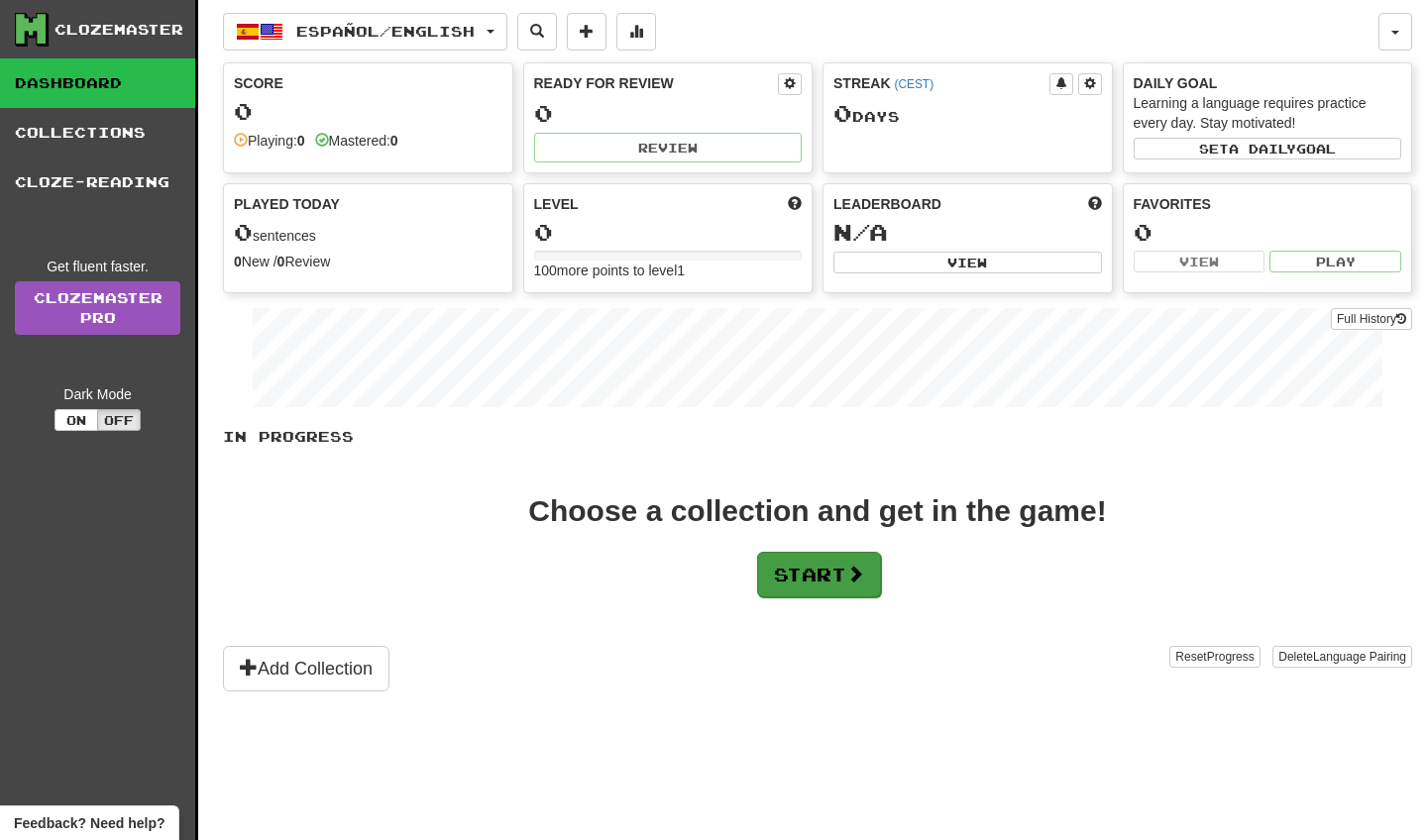 click on "Start" at bounding box center [819, 575] 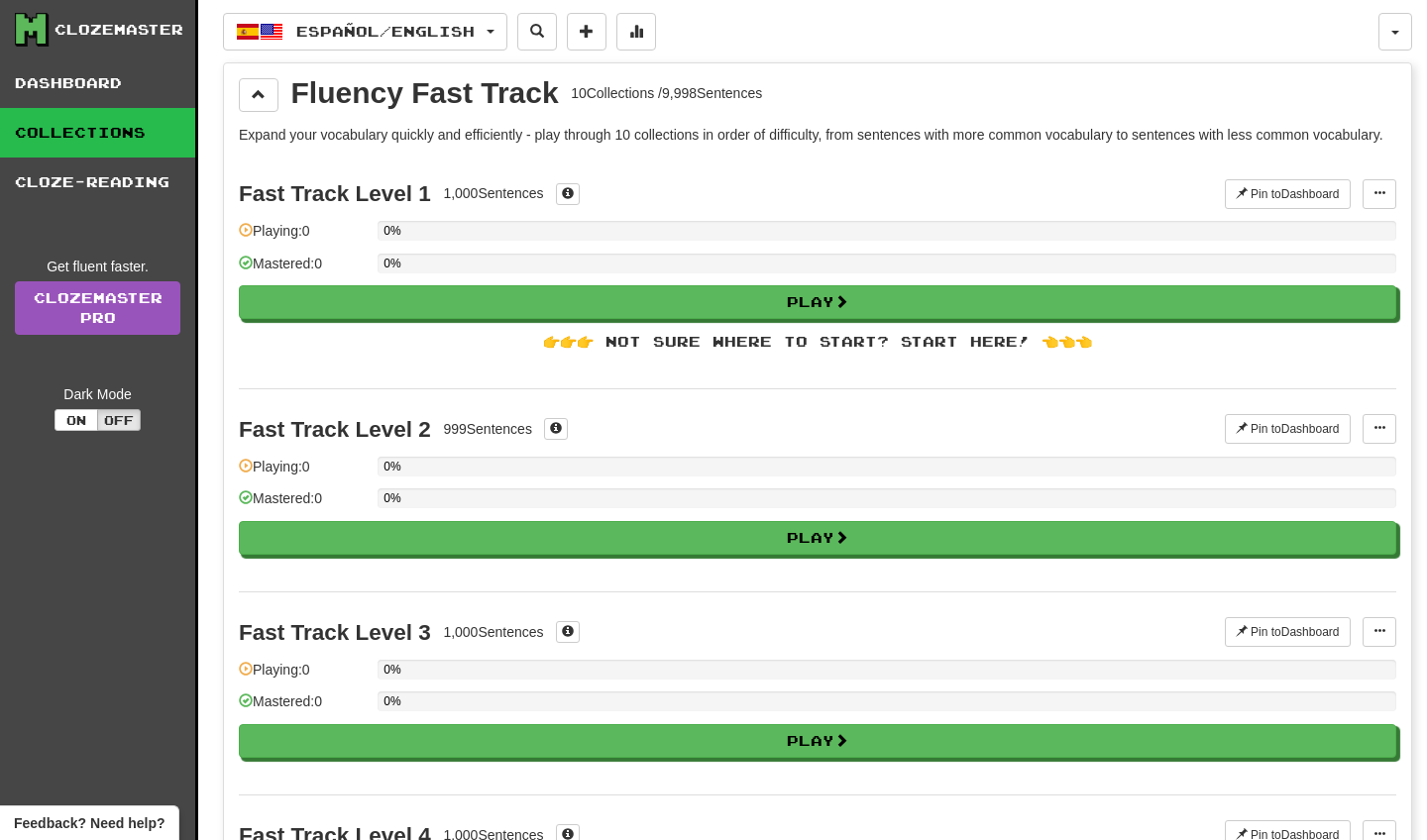scroll, scrollTop: 0, scrollLeft: 0, axis: both 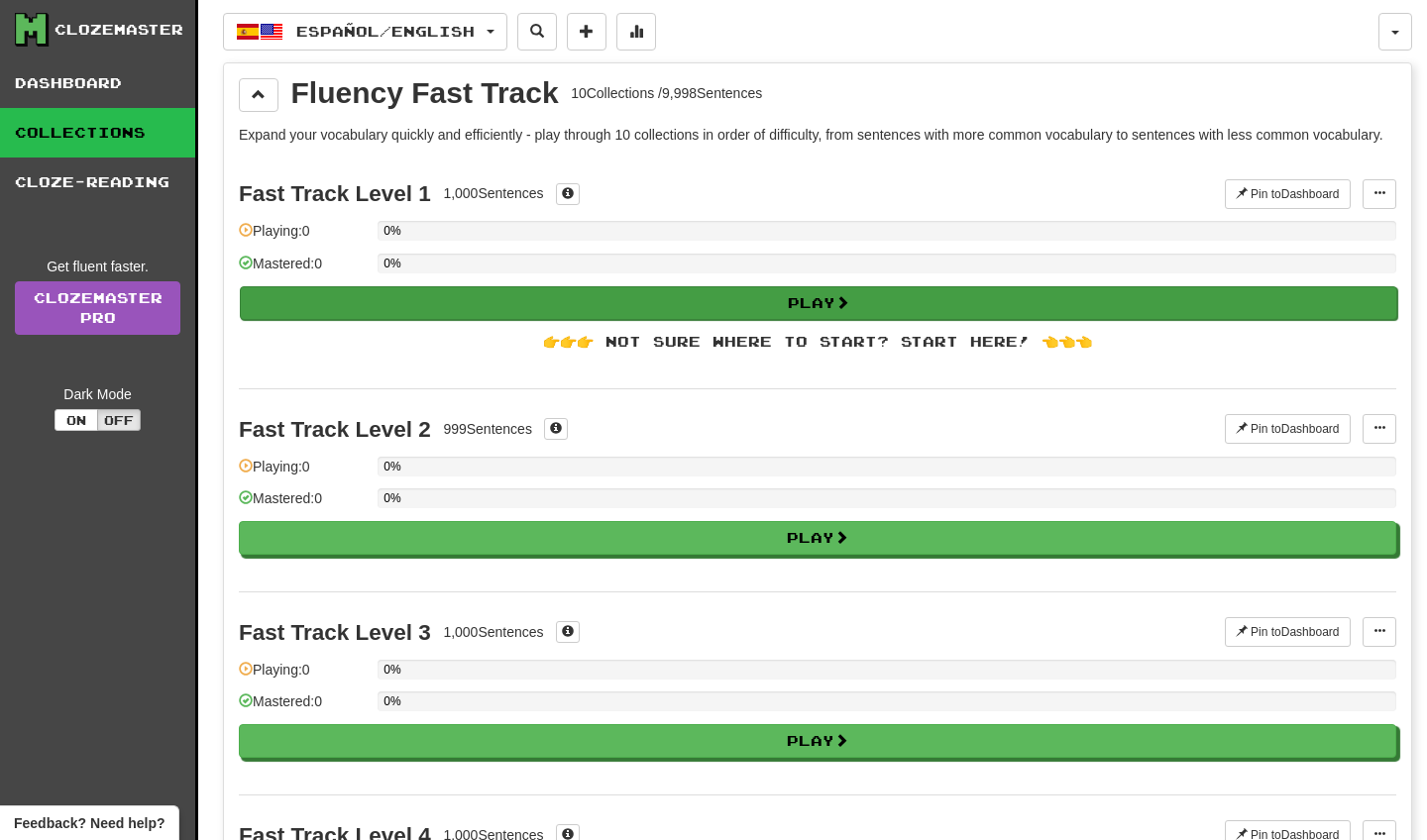 click on "Play" at bounding box center [819, 303] 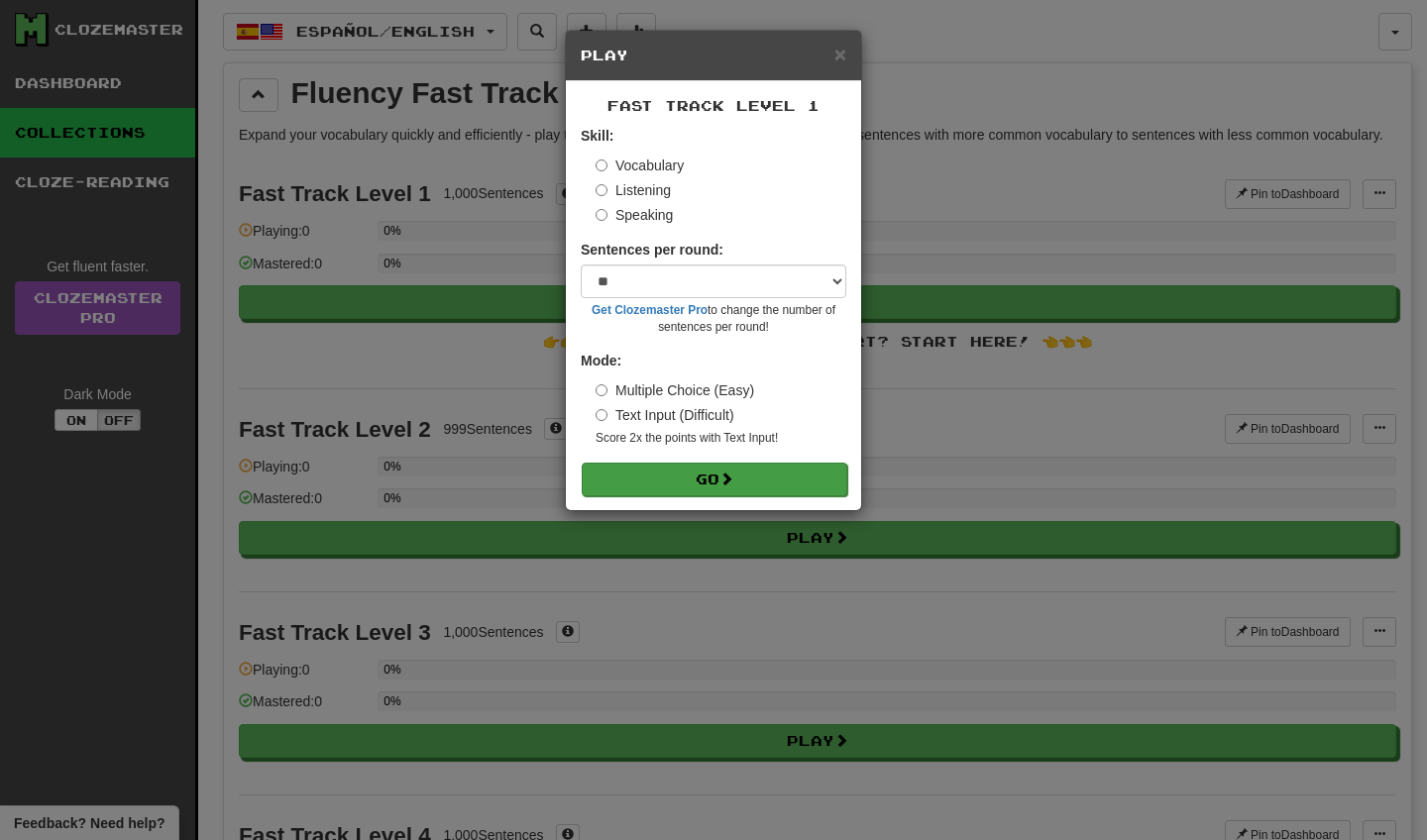 click on "Go" at bounding box center [714, 479] 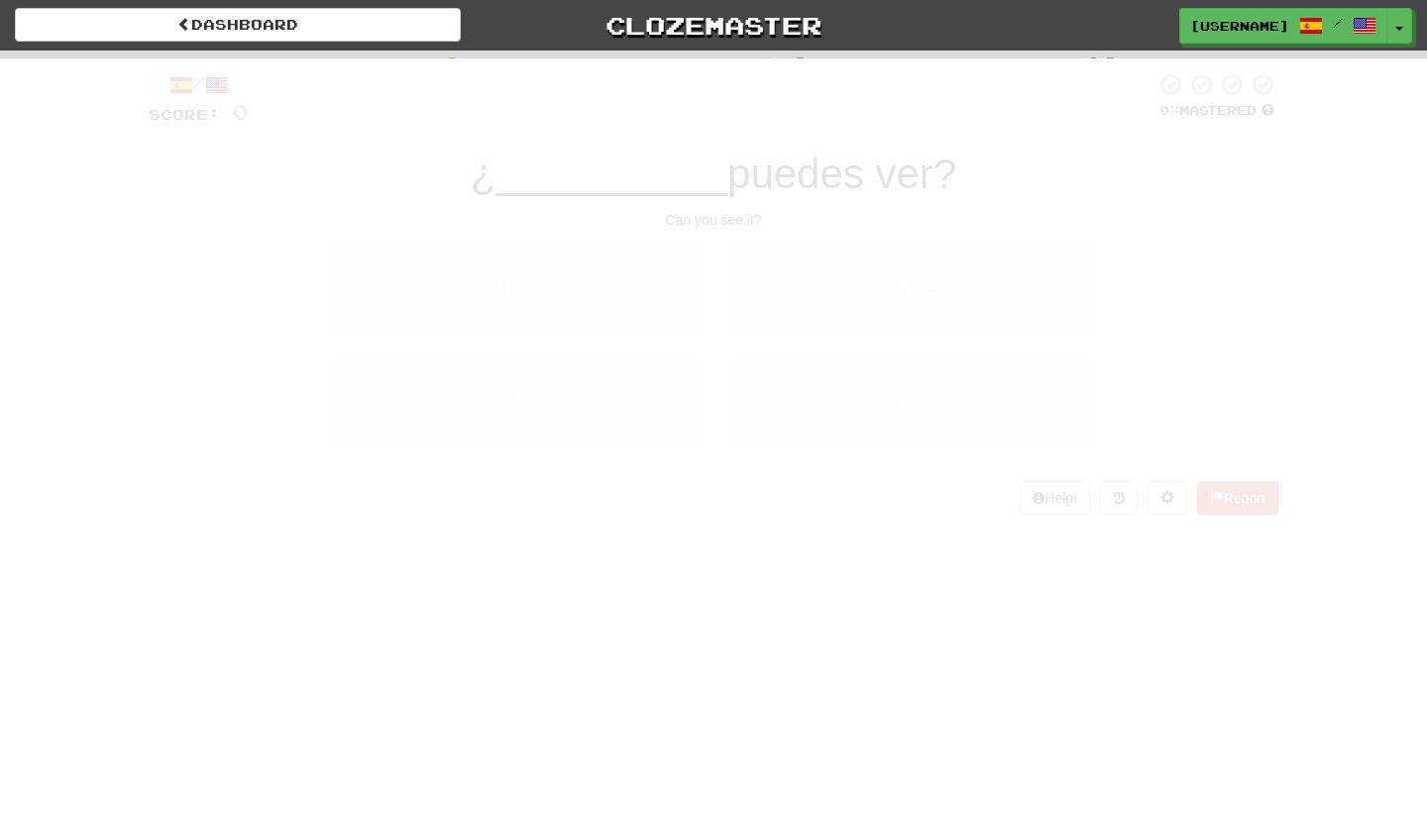 scroll, scrollTop: 0, scrollLeft: 0, axis: both 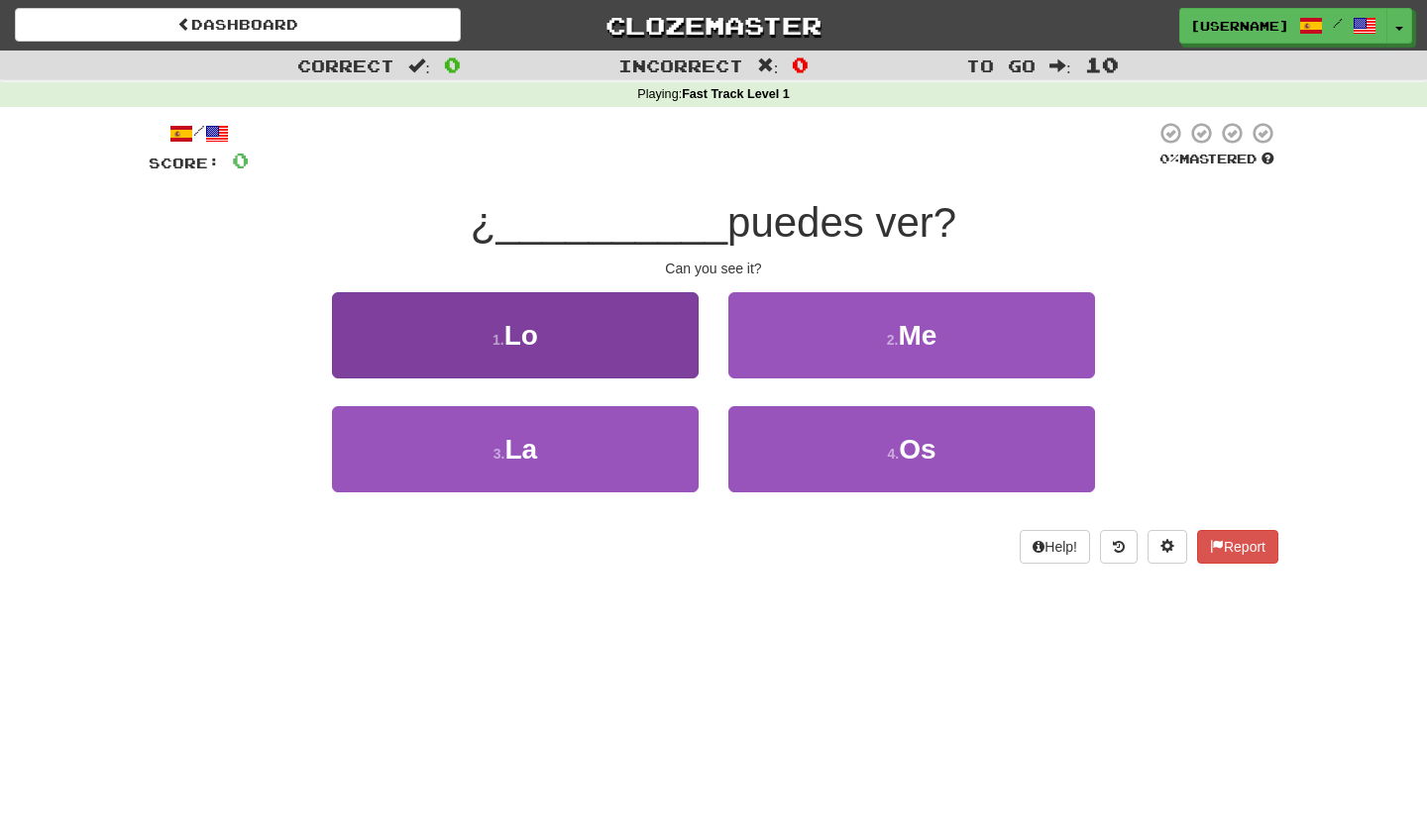 click on "1 .  Lo" at bounding box center (515, 335) 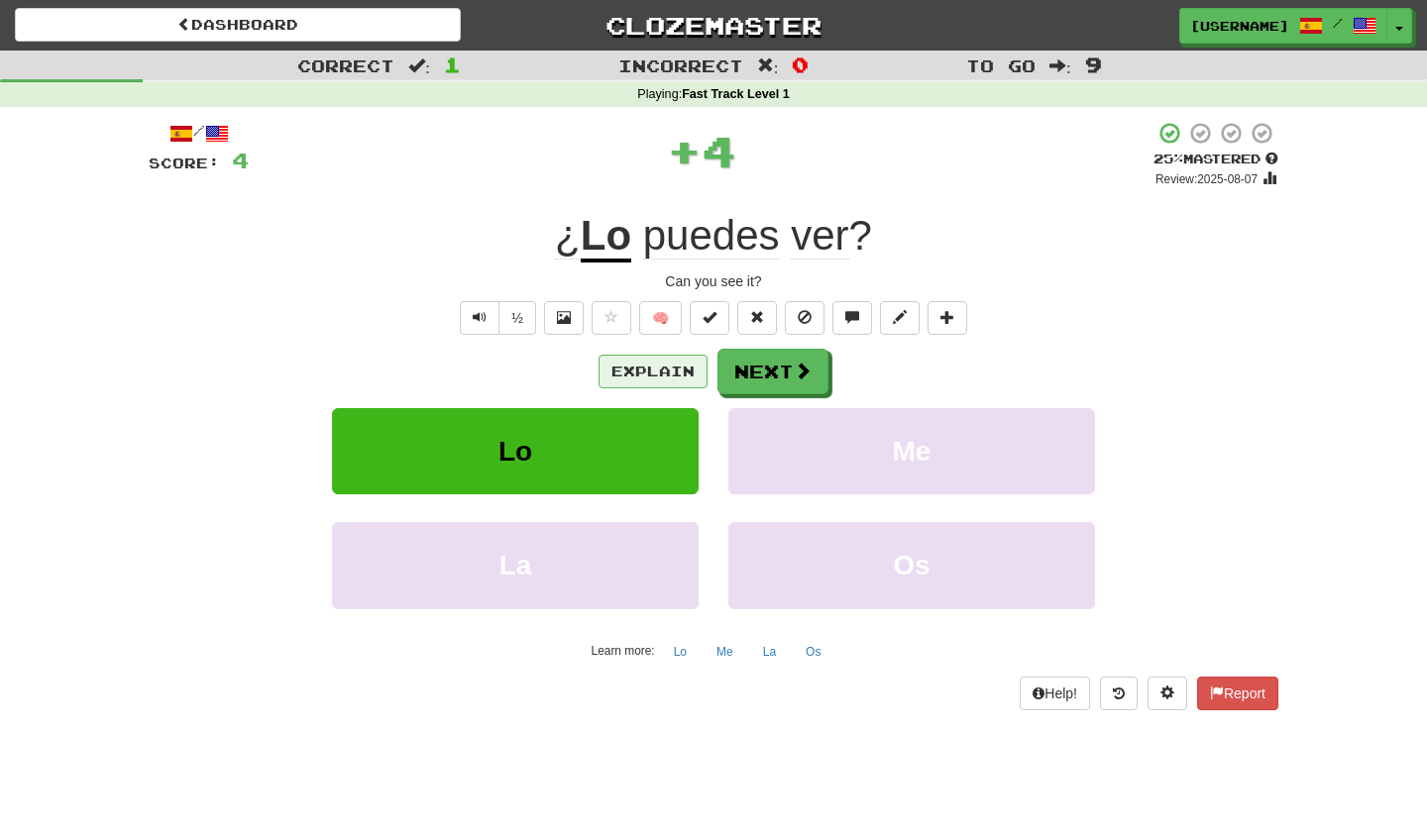 click on "Explain" at bounding box center (653, 371) 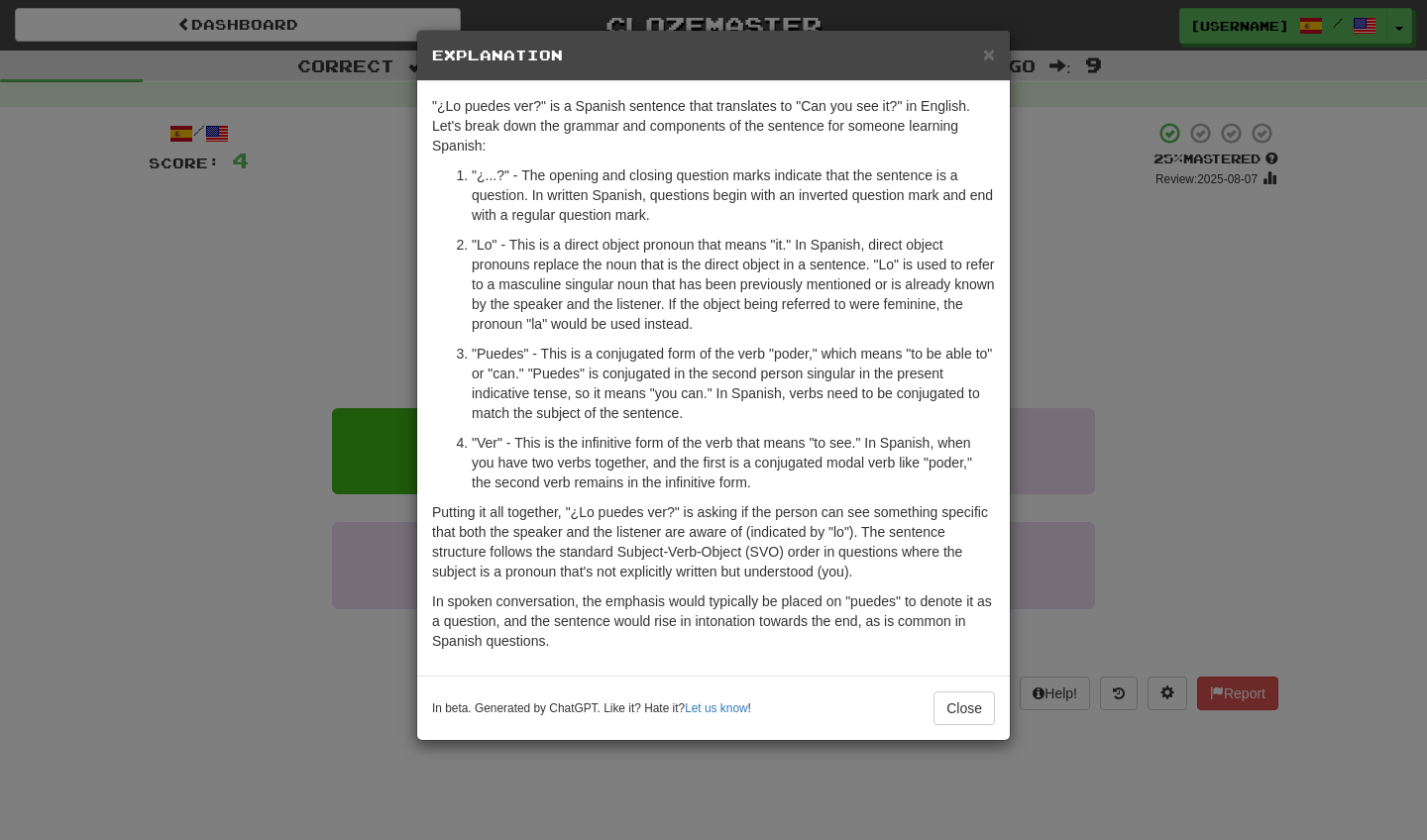 click on "× Explanation" at bounding box center (714, 55) 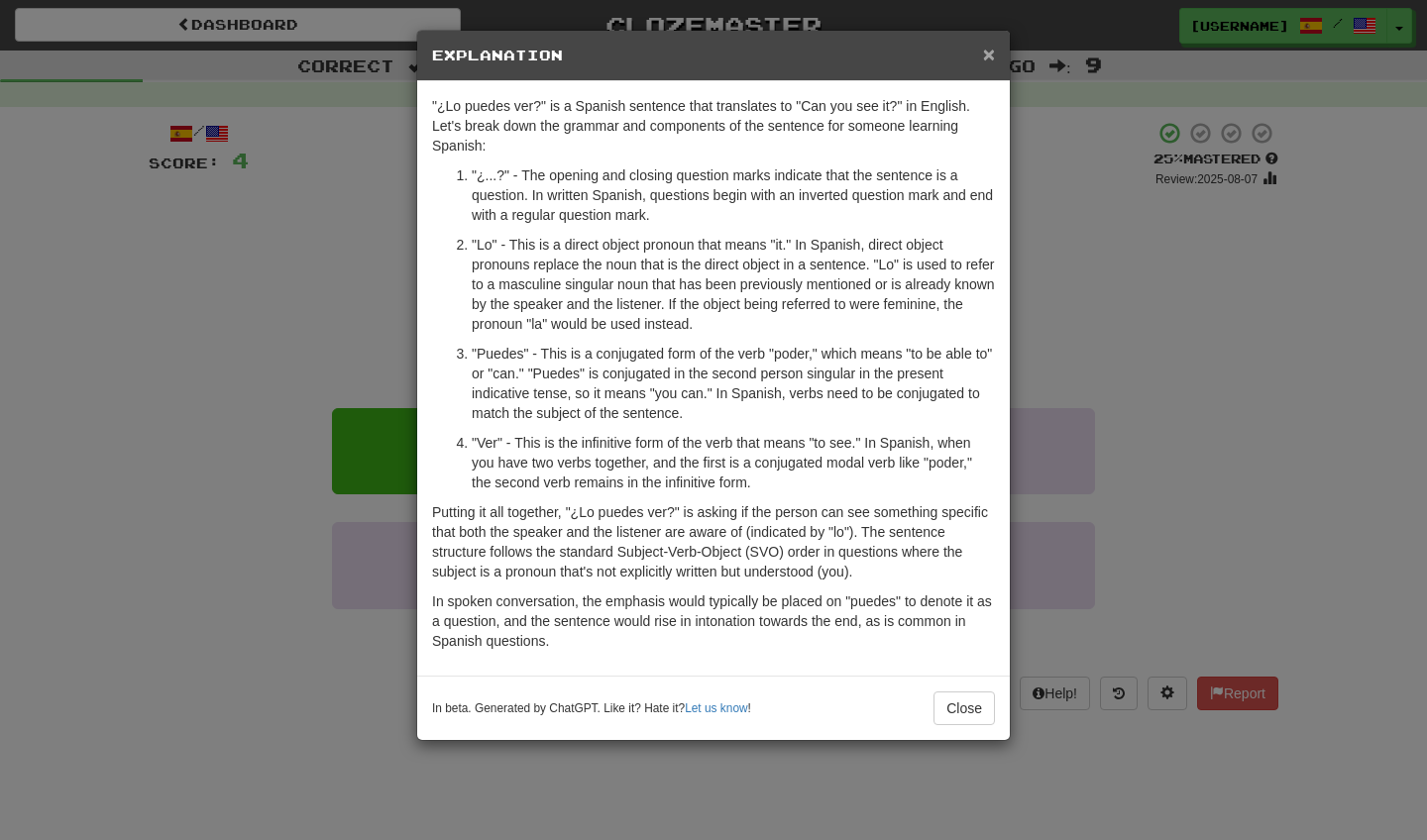 click on "×" at bounding box center (989, 53) 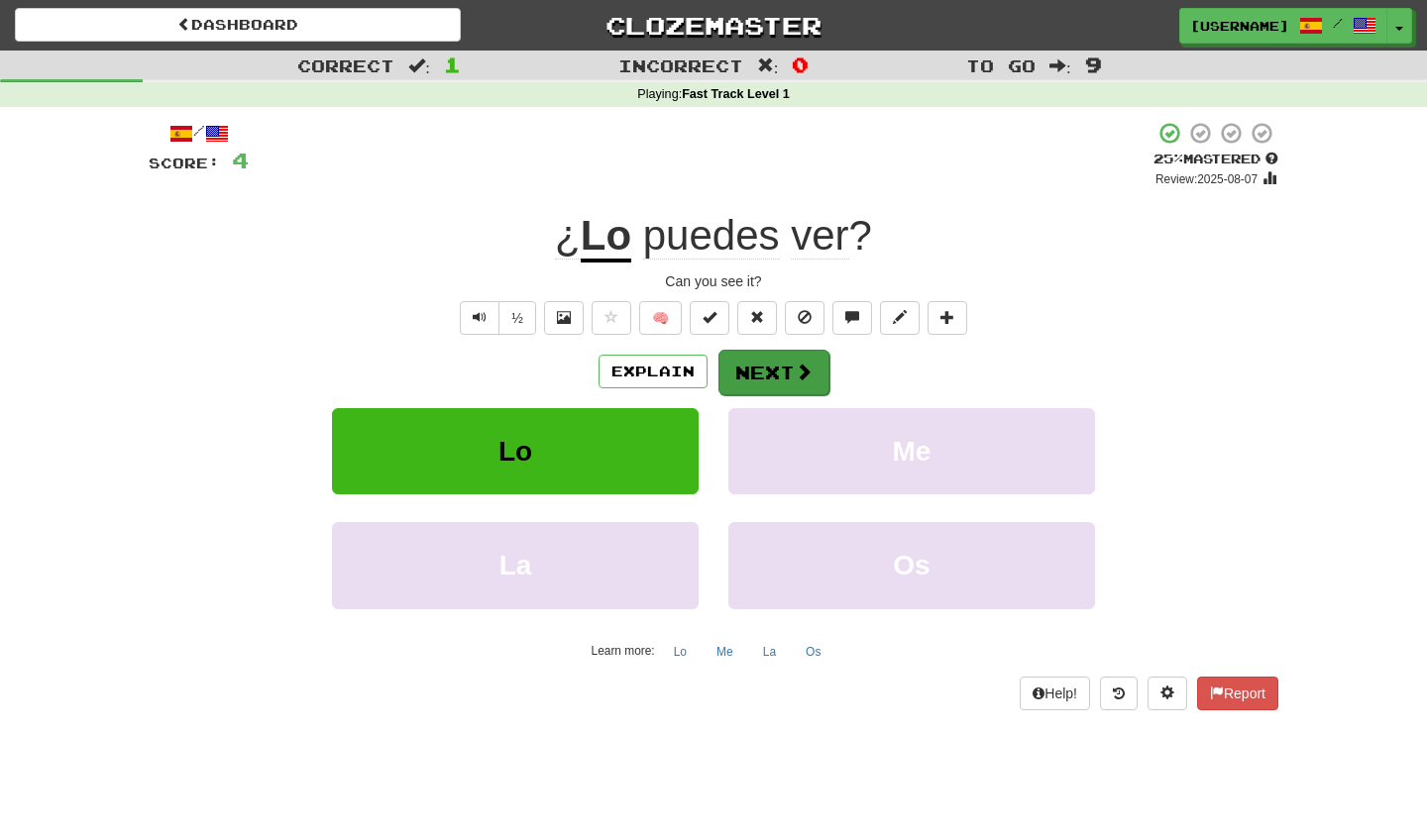 click on "Next" at bounding box center (774, 372) 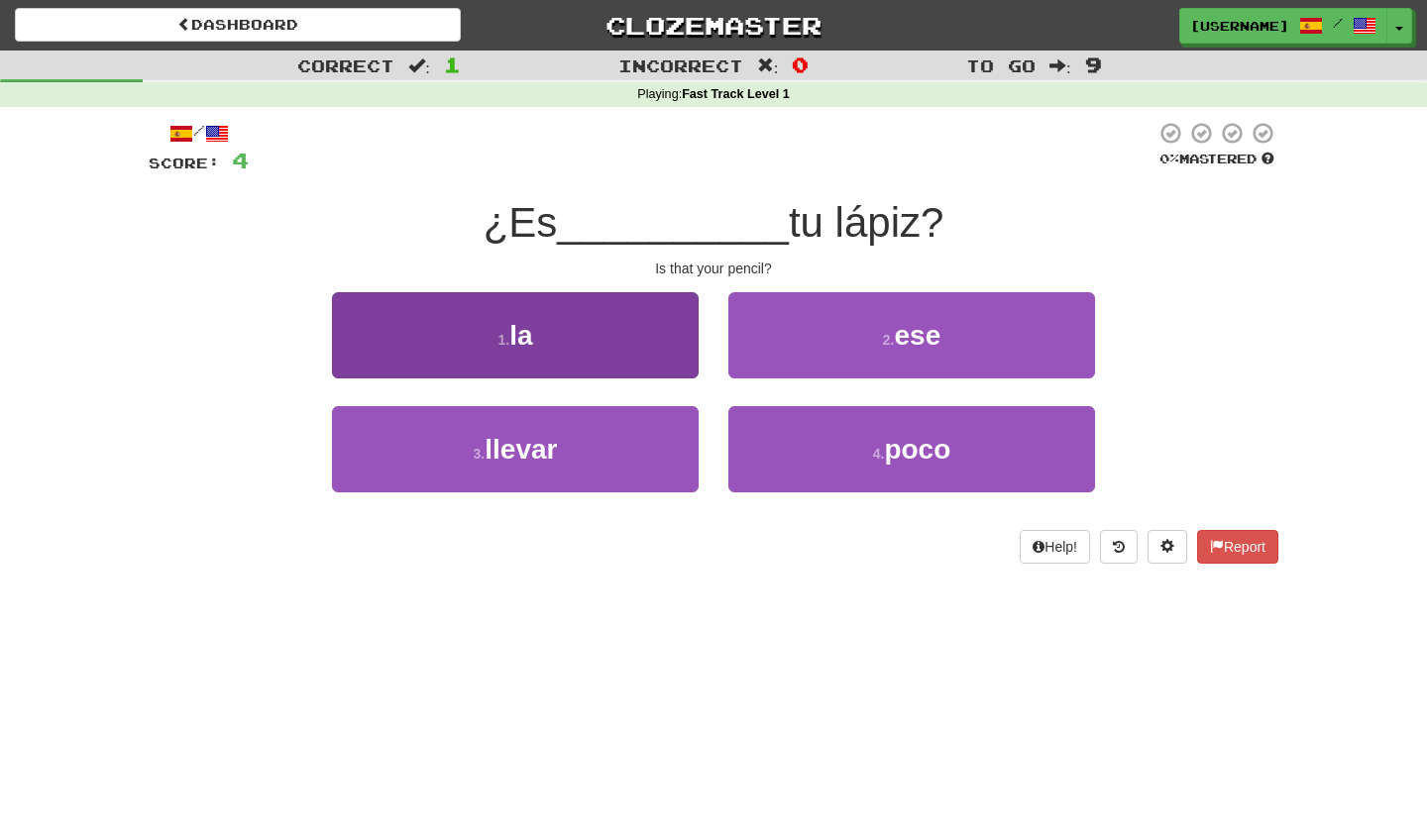 click on "1 .  la" at bounding box center [515, 335] 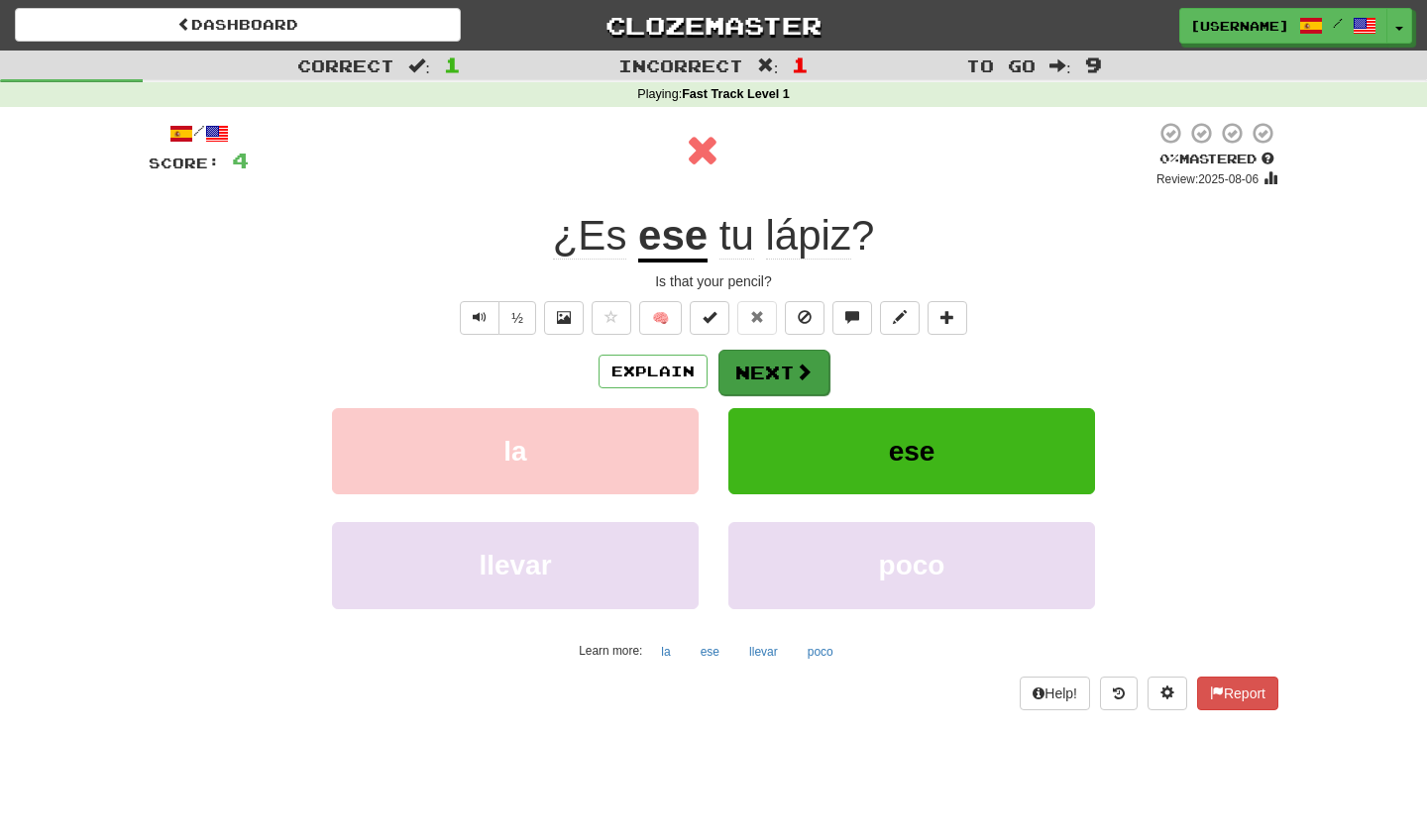 click on "Next" at bounding box center (774, 372) 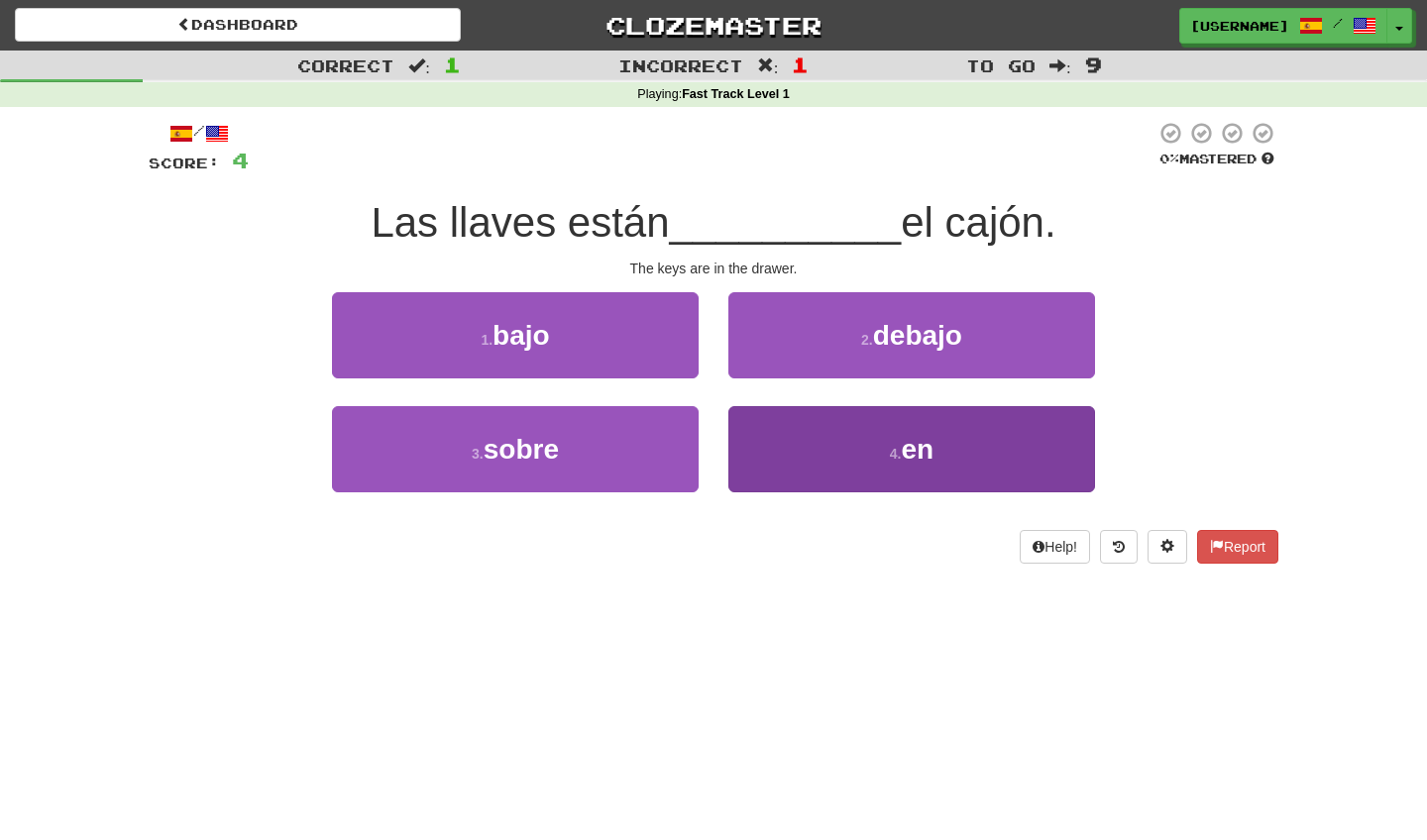 click on "4 .  en" at bounding box center (912, 449) 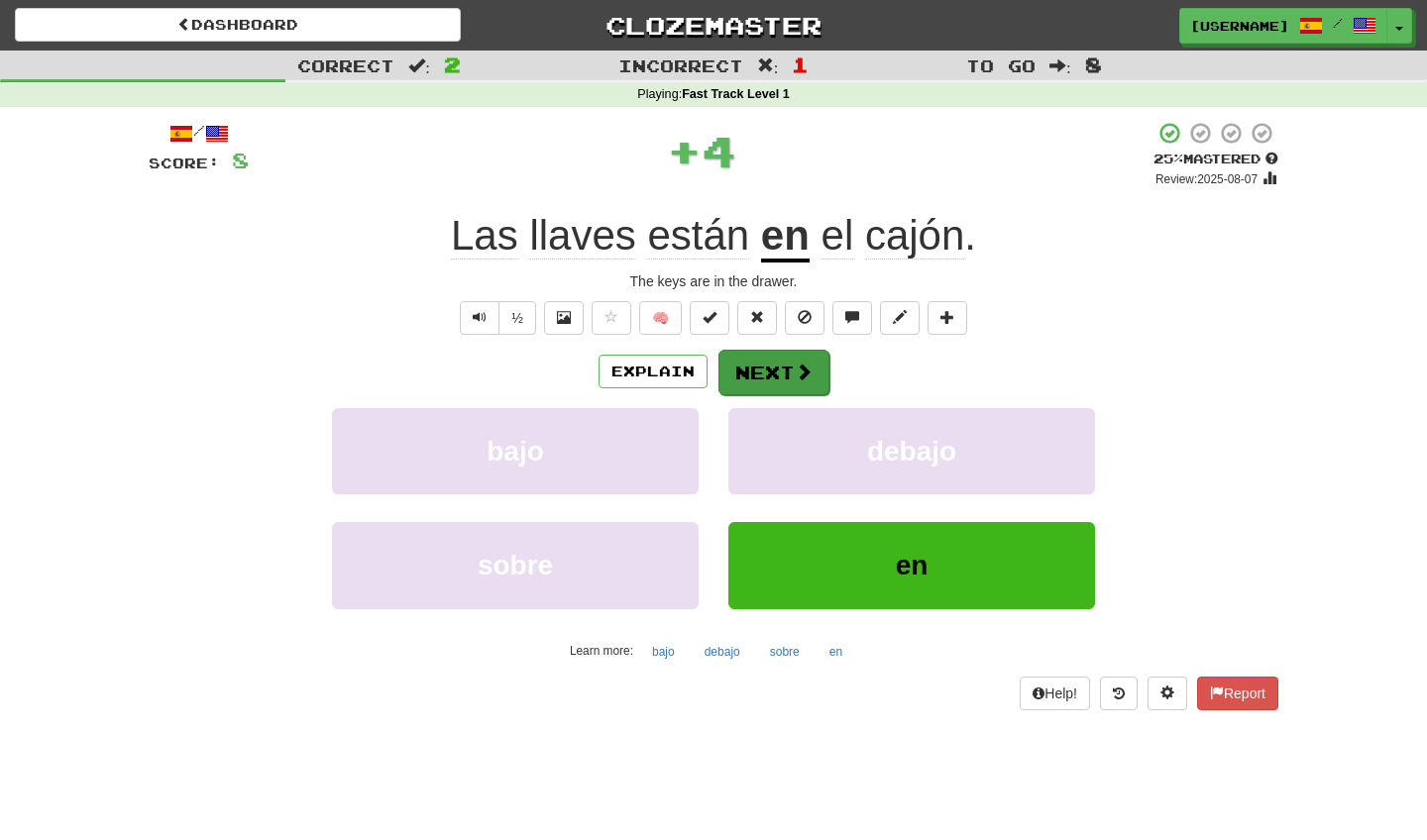 click on "Next" at bounding box center [774, 372] 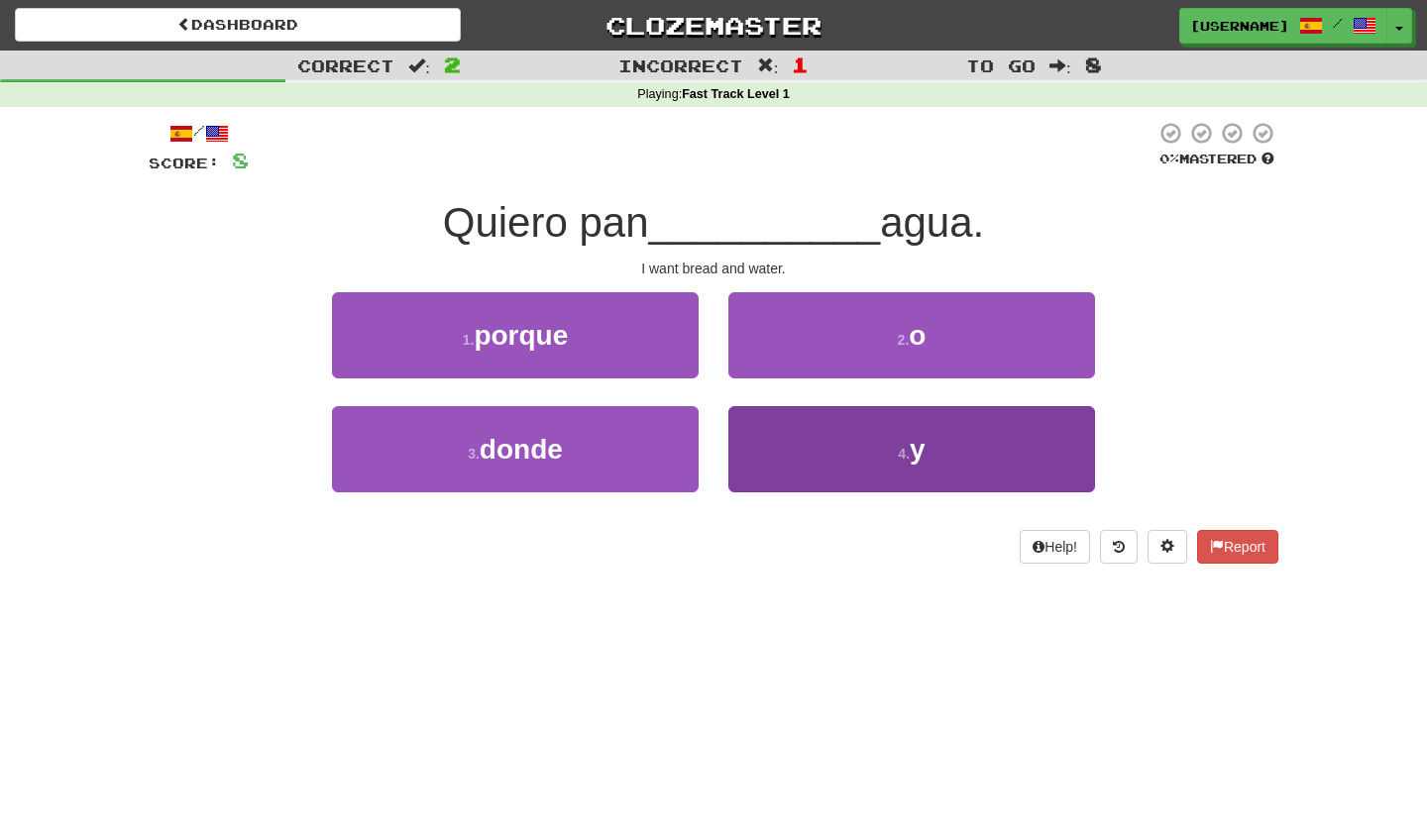 click on "4 .  y" at bounding box center [912, 449] 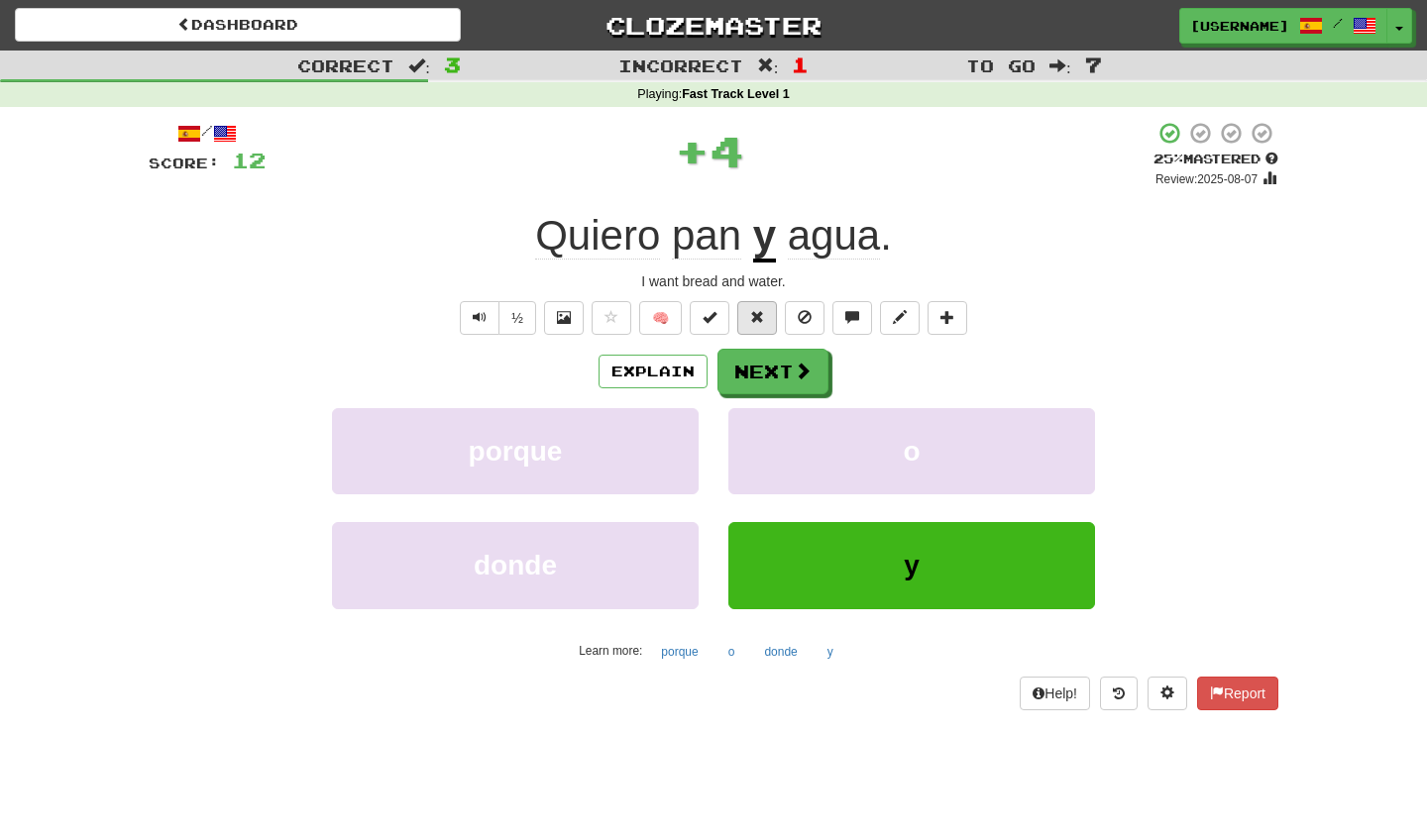 click at bounding box center (757, 318) 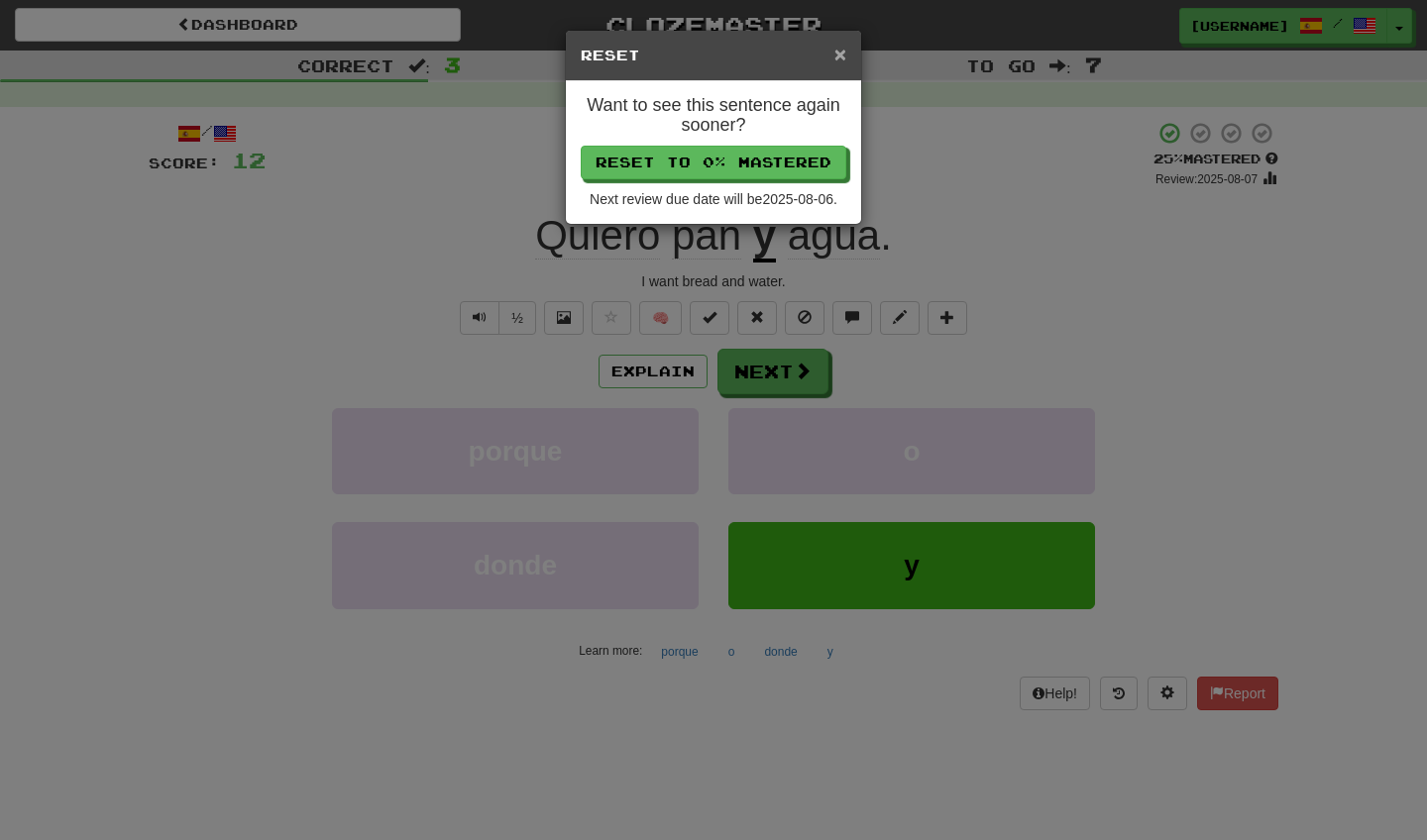 click on "×" at bounding box center [840, 53] 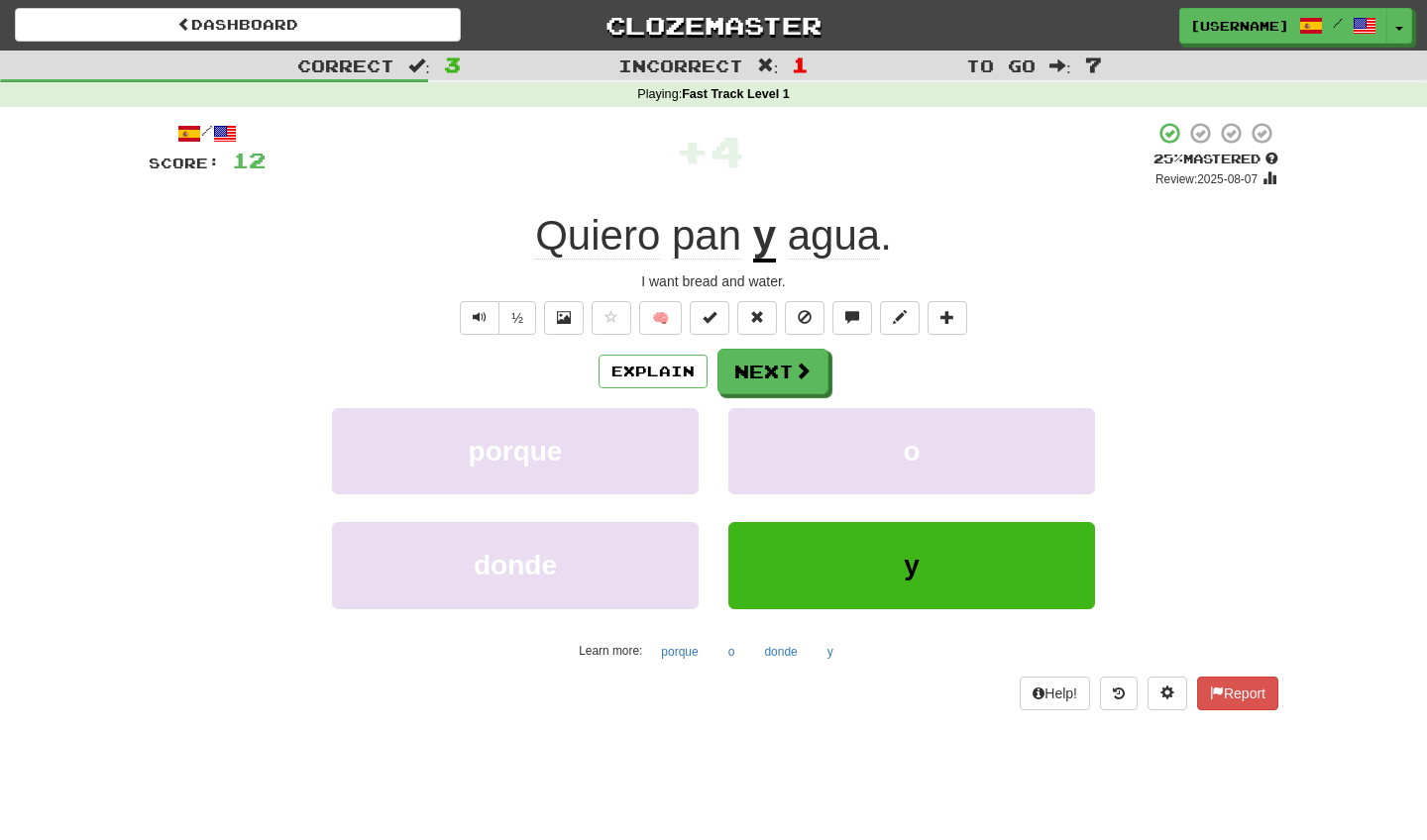 click on "Explain Next porque o donde y Learn more: porque o donde y" at bounding box center [714, 507] 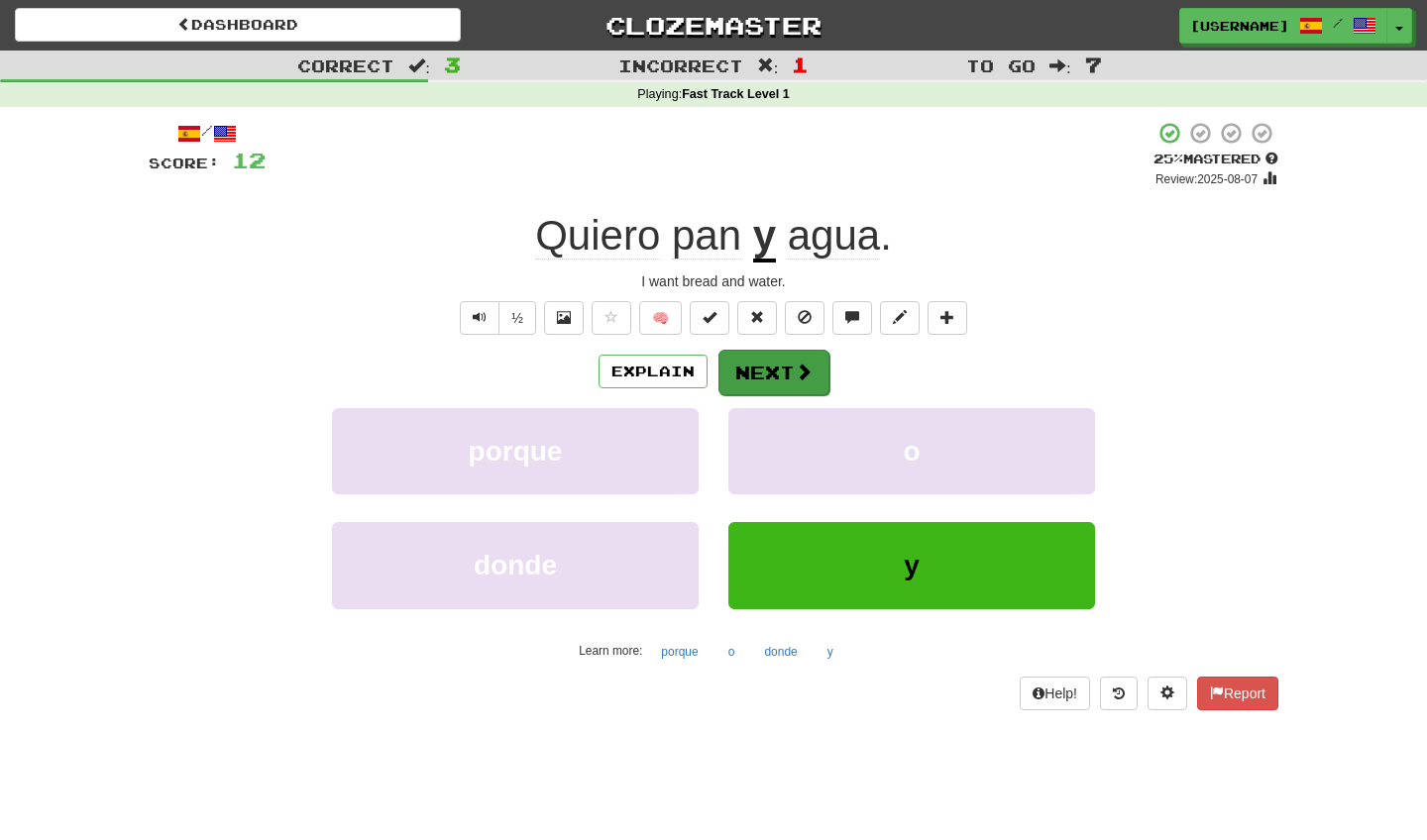 click on "Next" at bounding box center [774, 372] 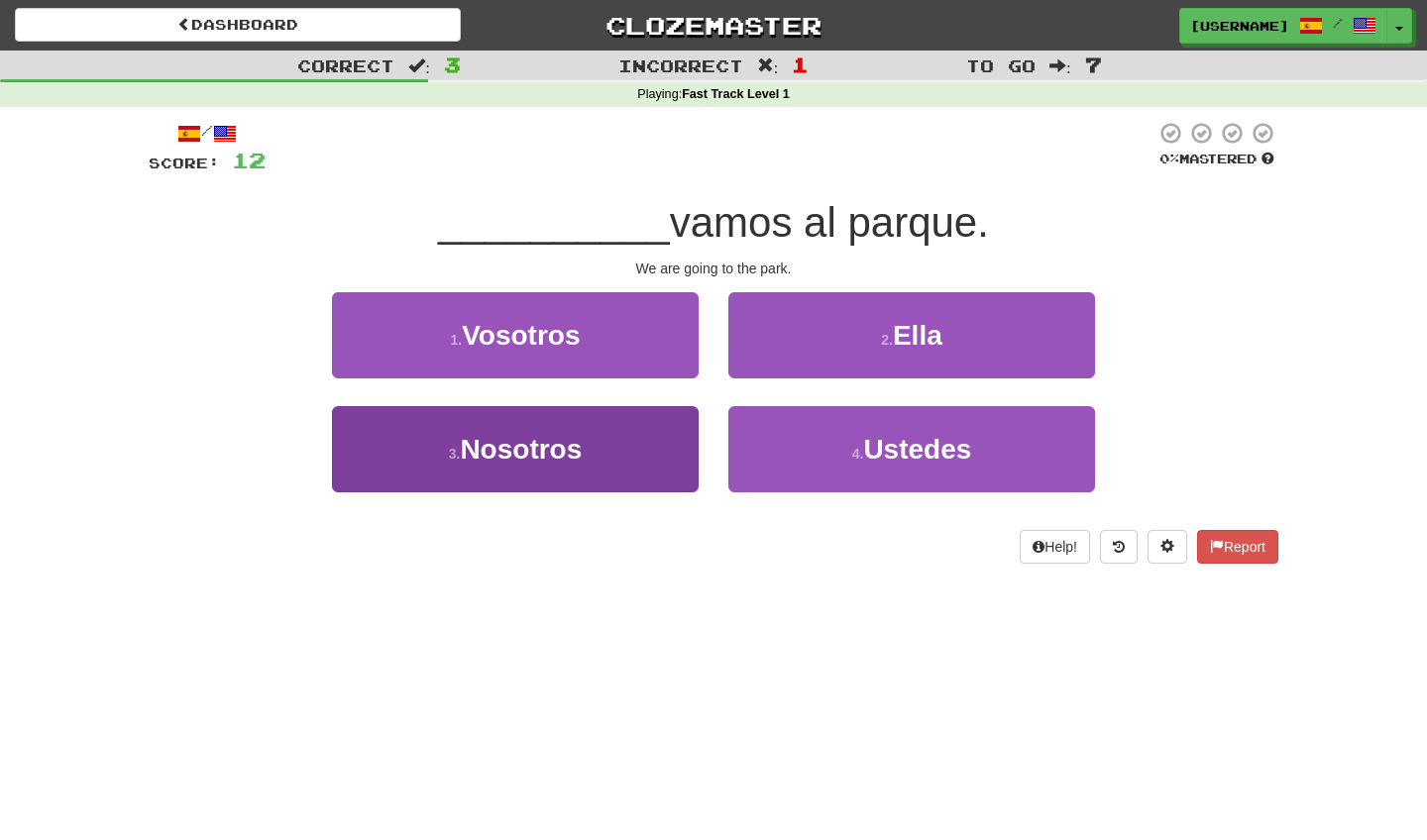 click on "3 .  Nosotros" at bounding box center (515, 449) 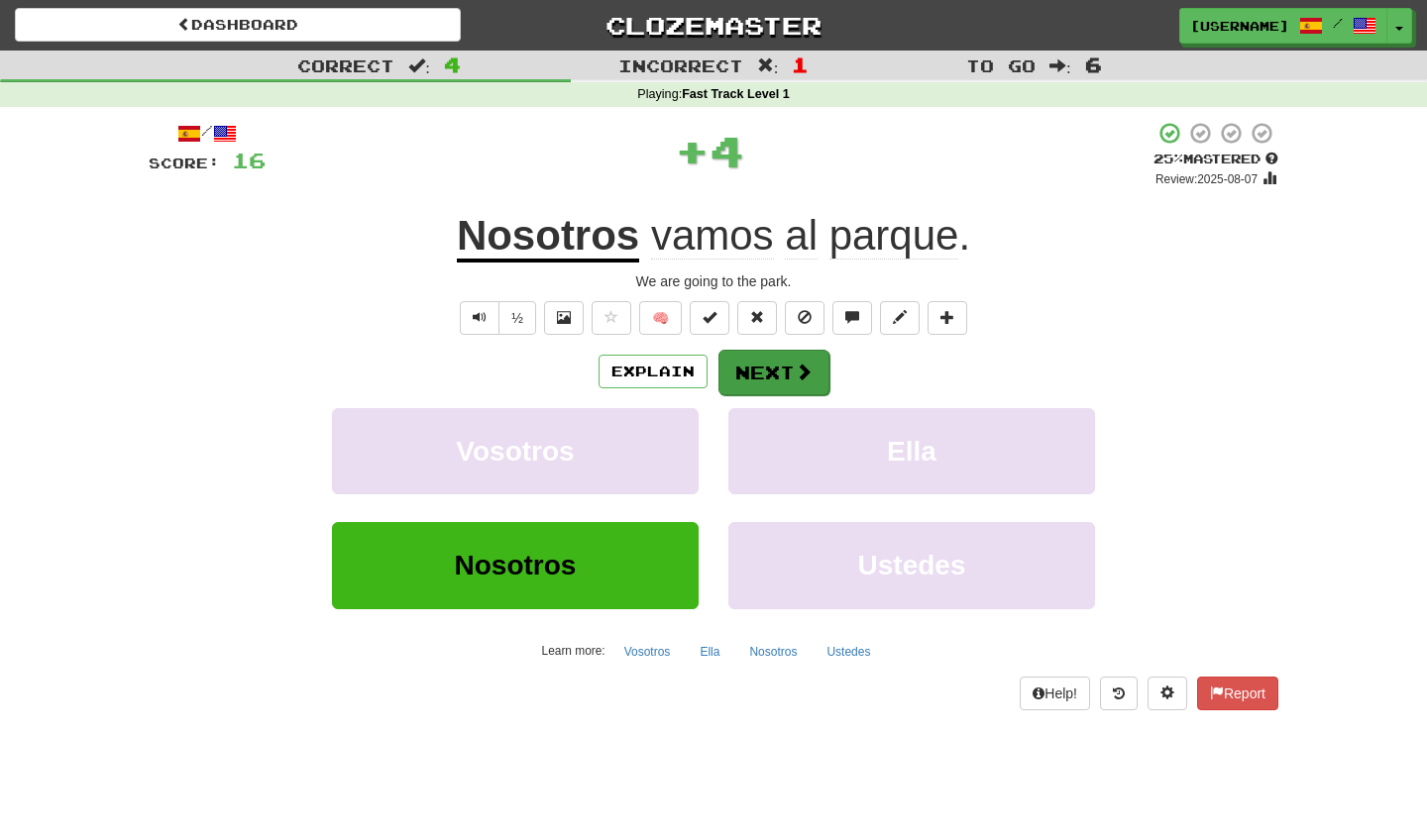 click on "Next" at bounding box center [774, 372] 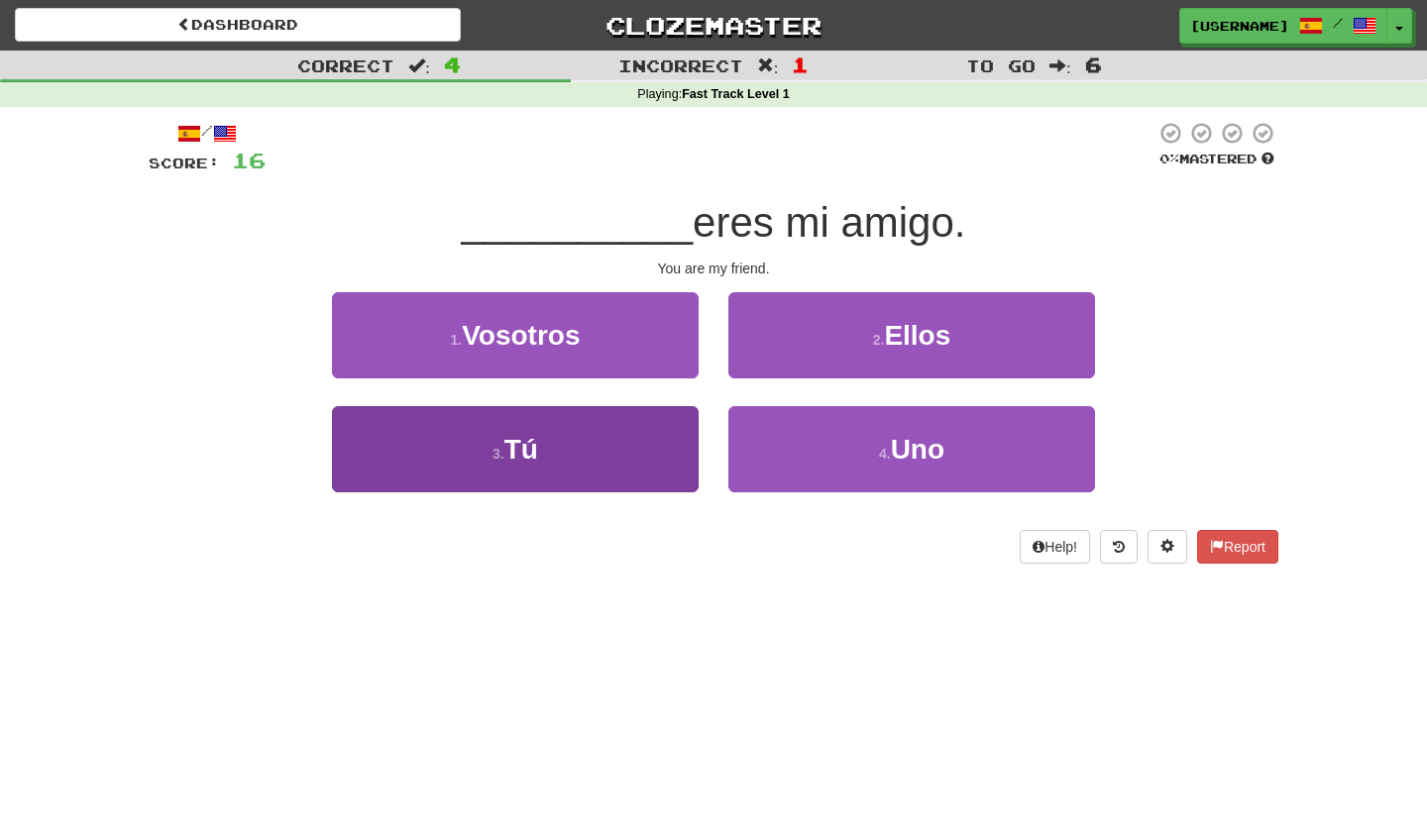 click on "3 .  Tú" at bounding box center (515, 449) 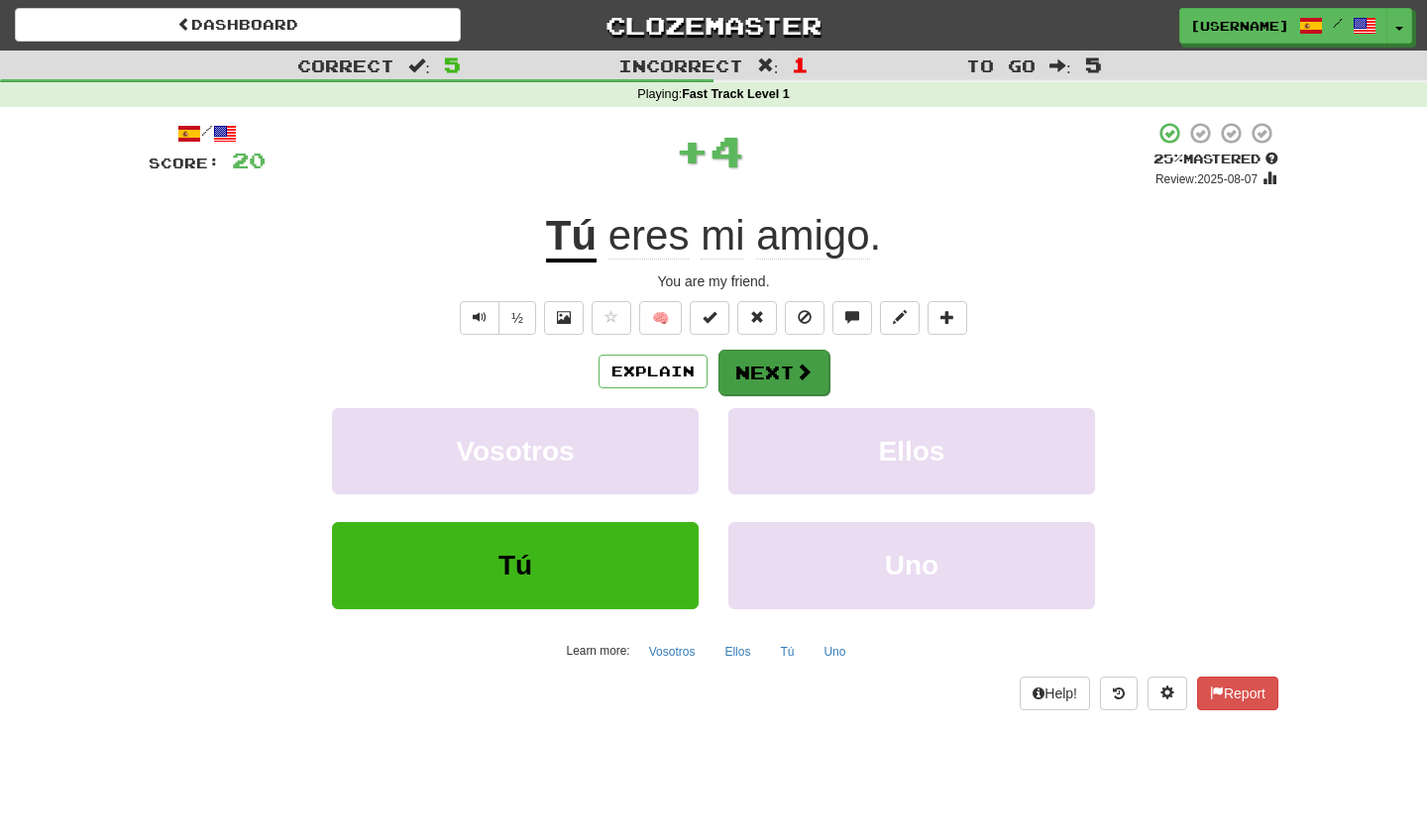 click on "Next" at bounding box center [774, 372] 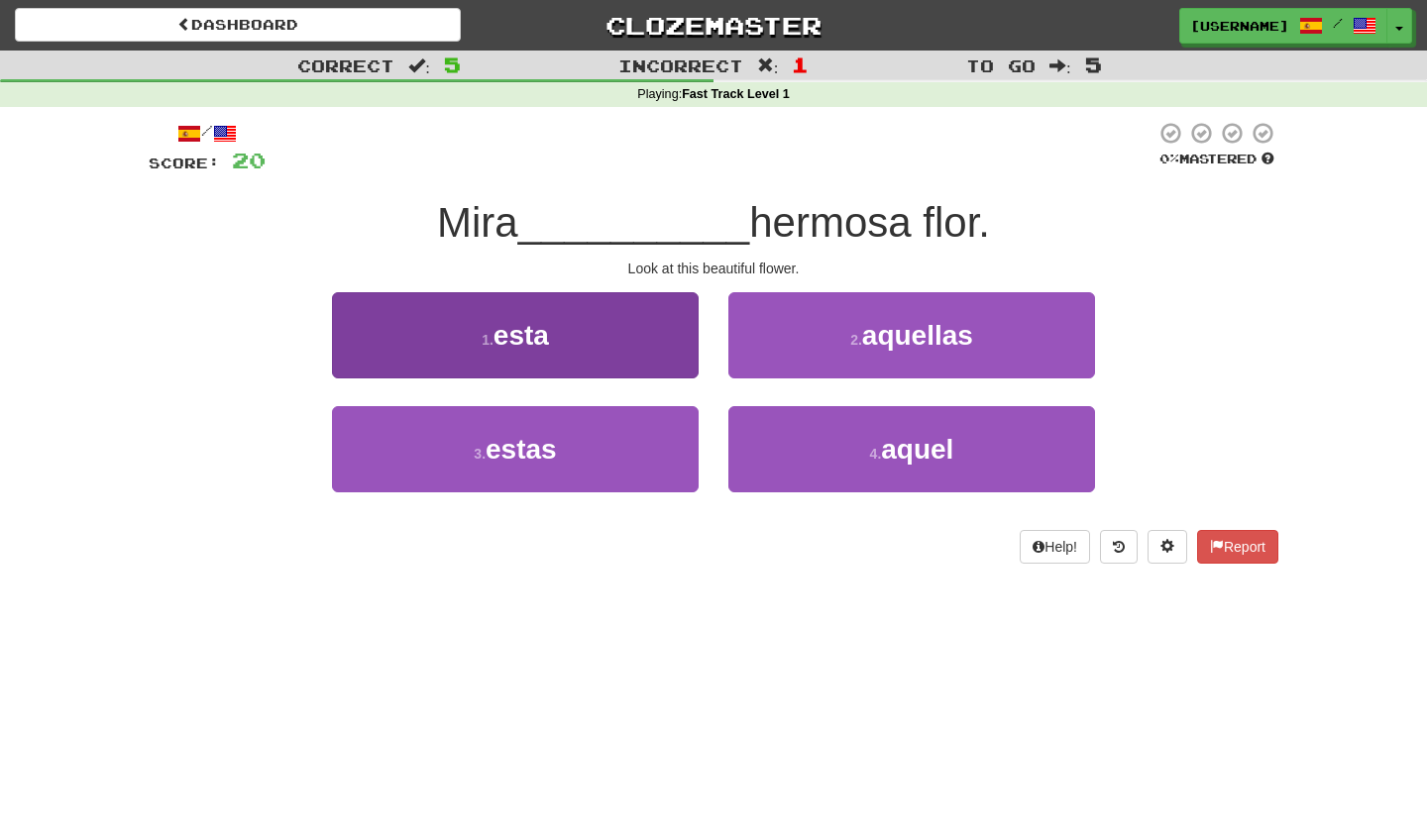 click on "1 .  esta" at bounding box center (515, 335) 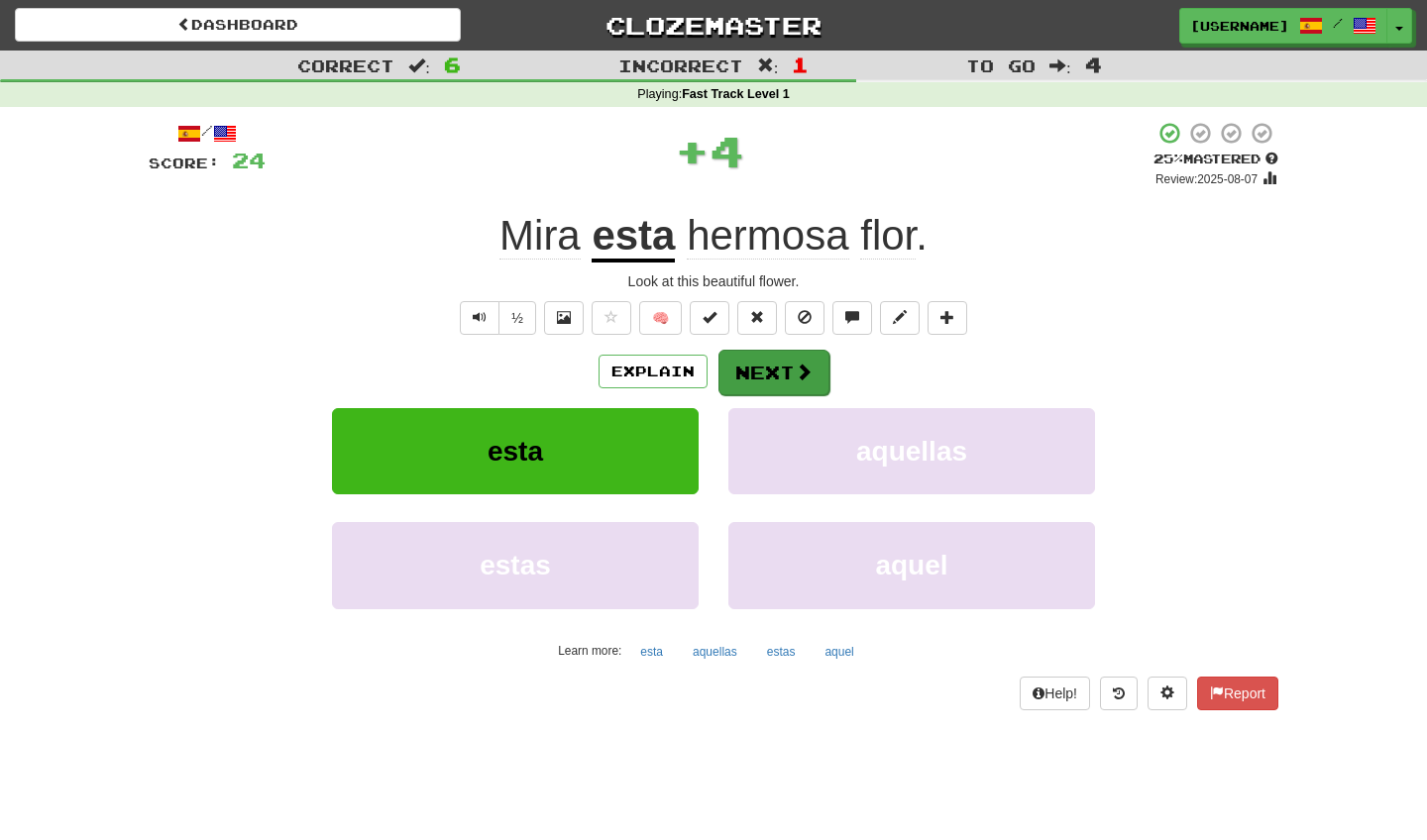 click on "Next" at bounding box center [774, 372] 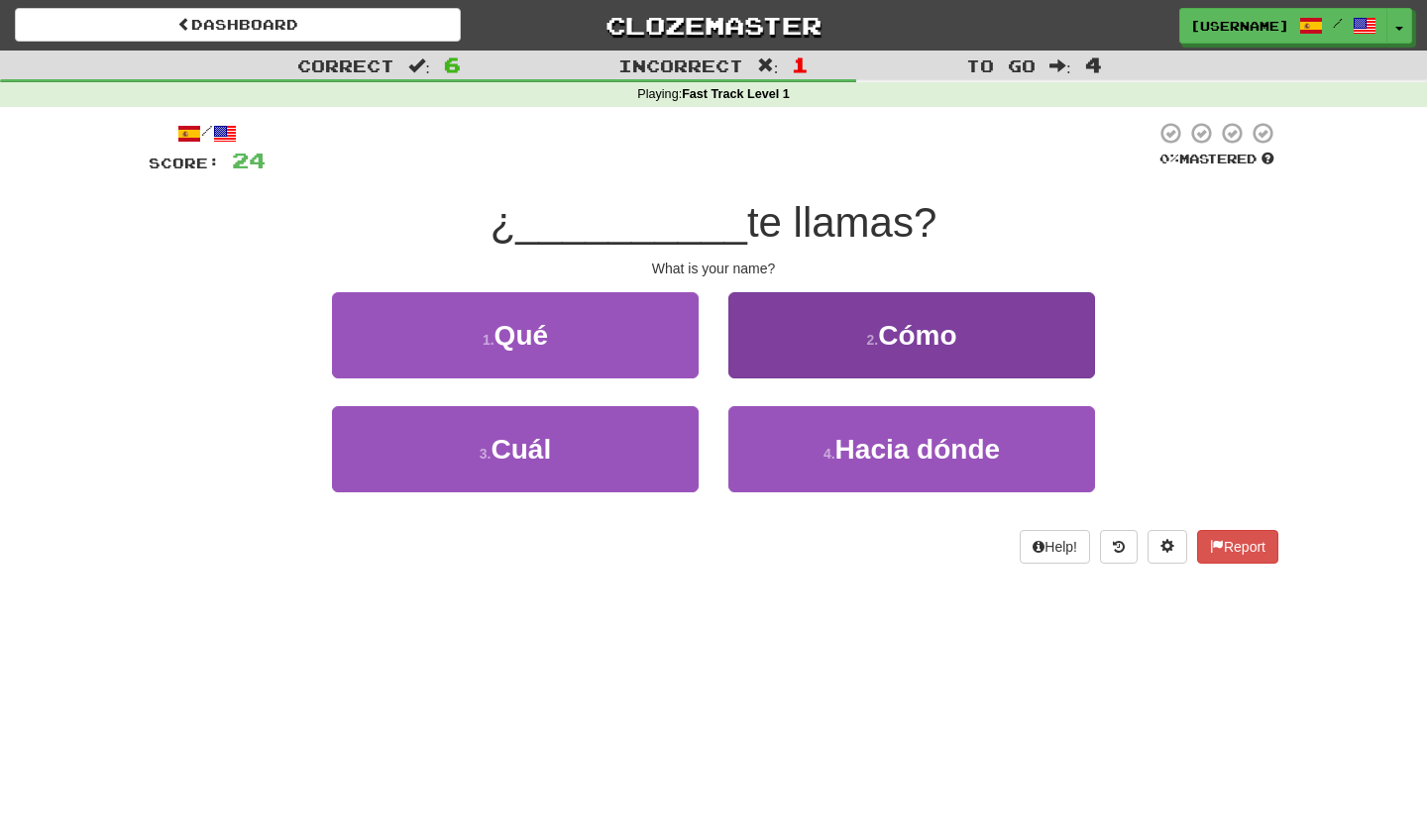 click on "2 .  Cómo" at bounding box center (912, 335) 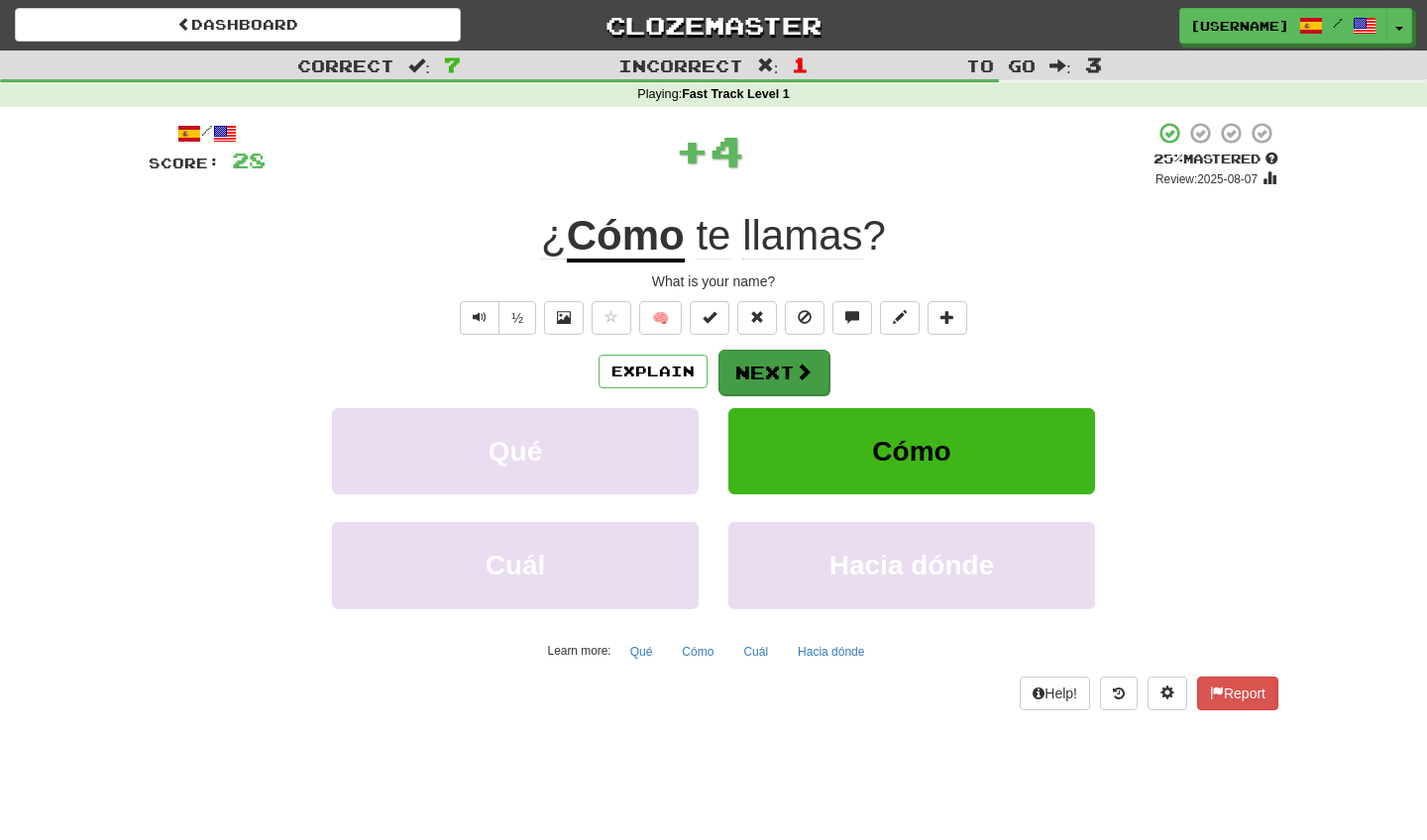click on "Next" at bounding box center (774, 372) 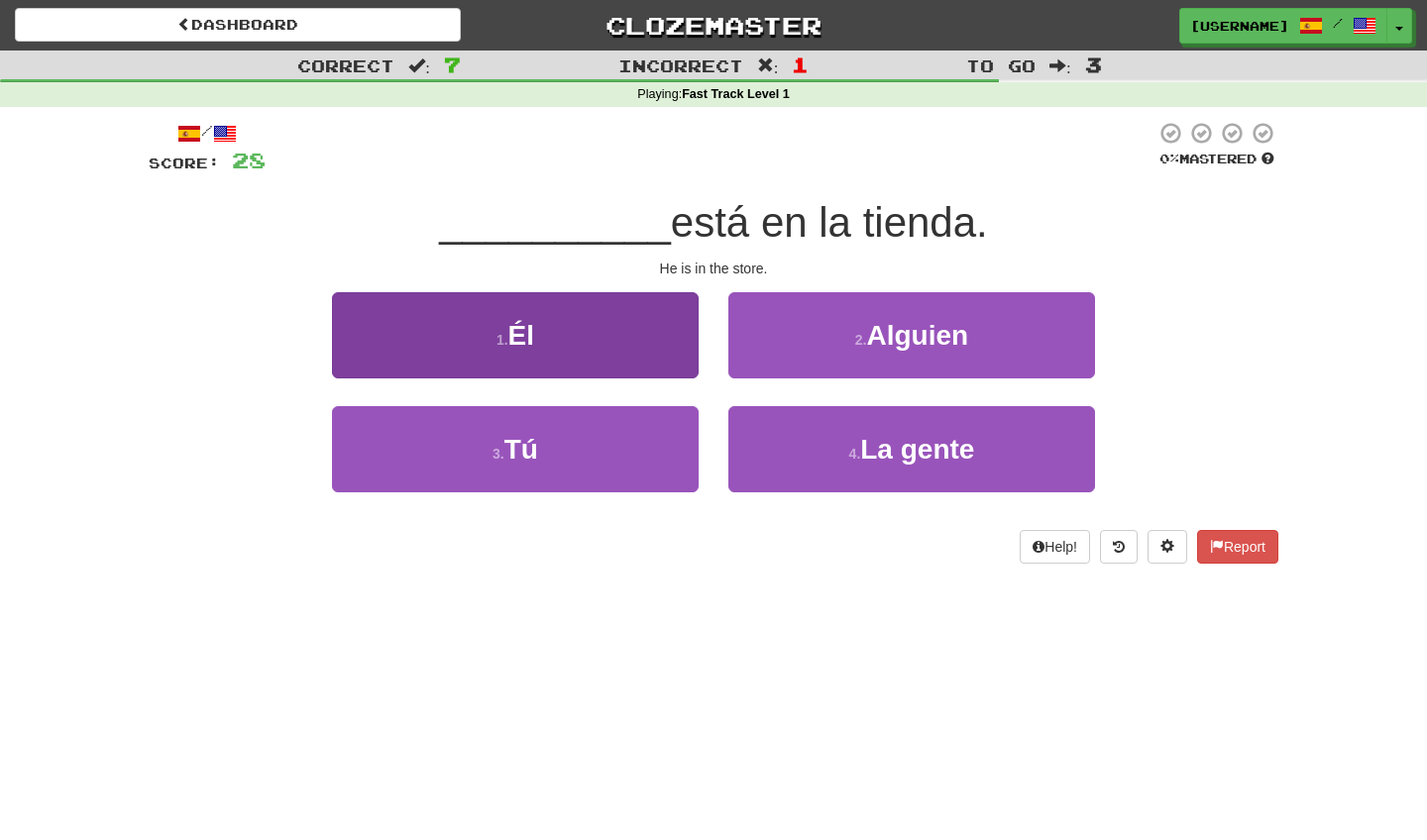 click on "1 .  Él" at bounding box center [515, 335] 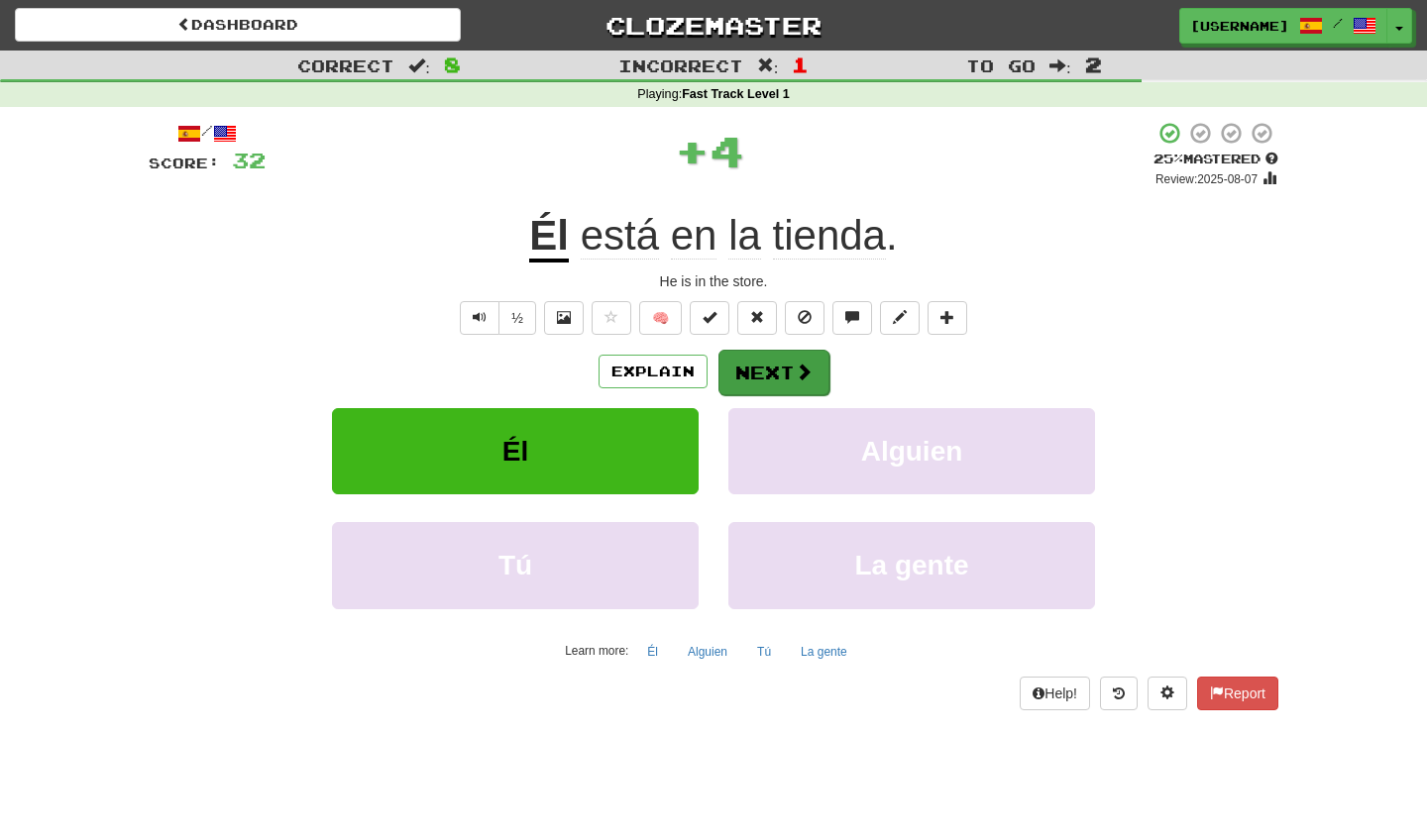 click at bounding box center [804, 371] 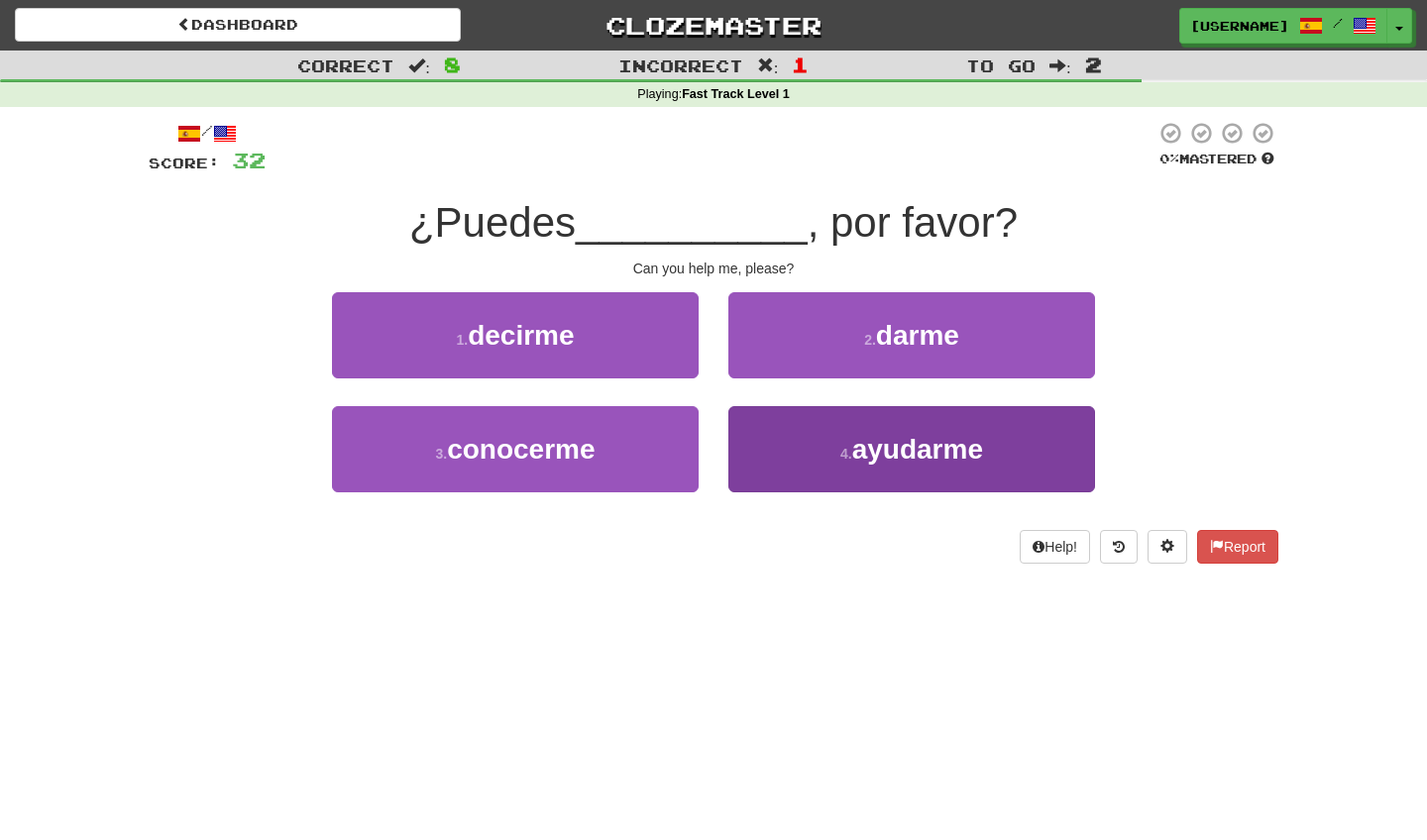 click on "4 .  ayudarme" at bounding box center (912, 449) 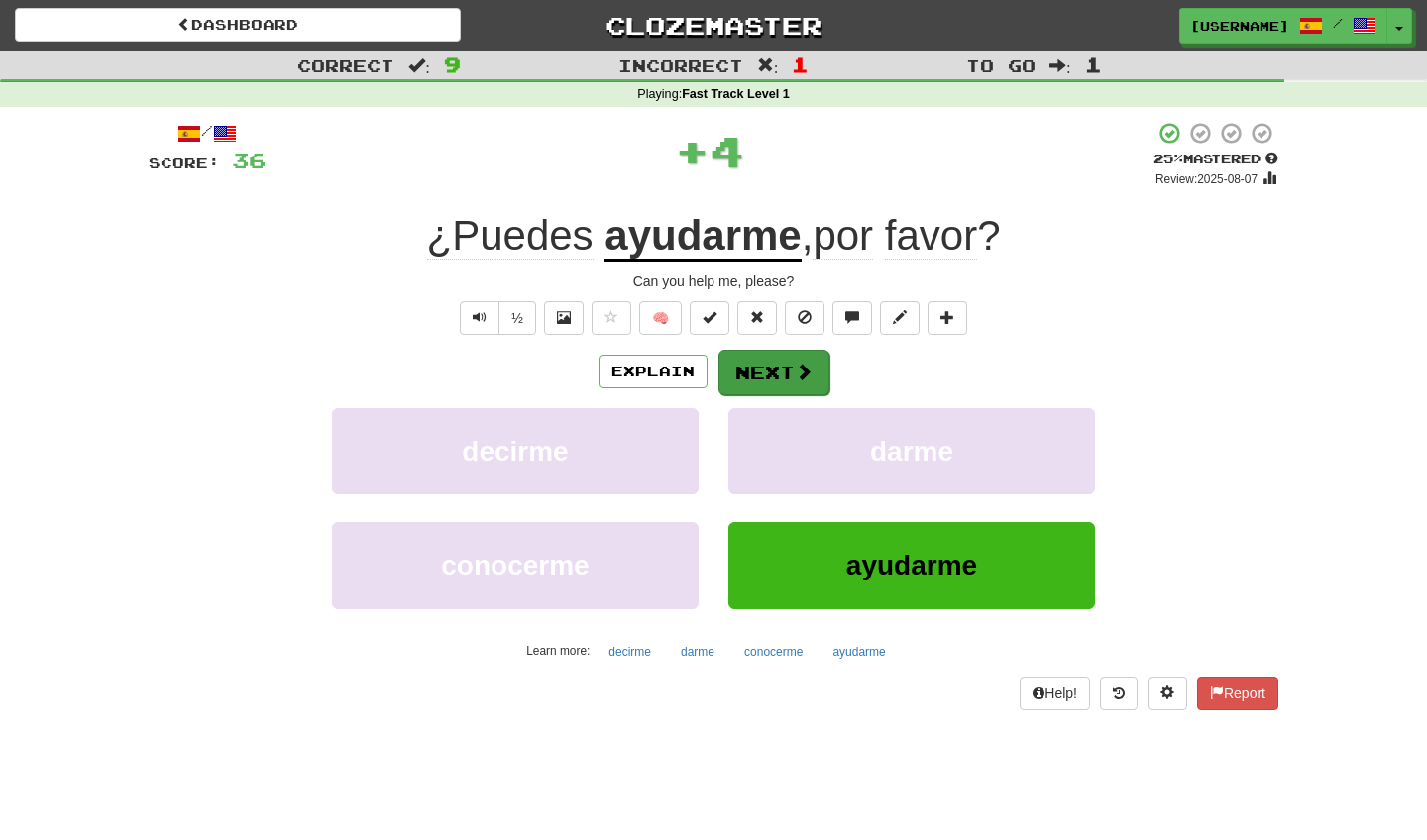 click on "Next" at bounding box center (774, 372) 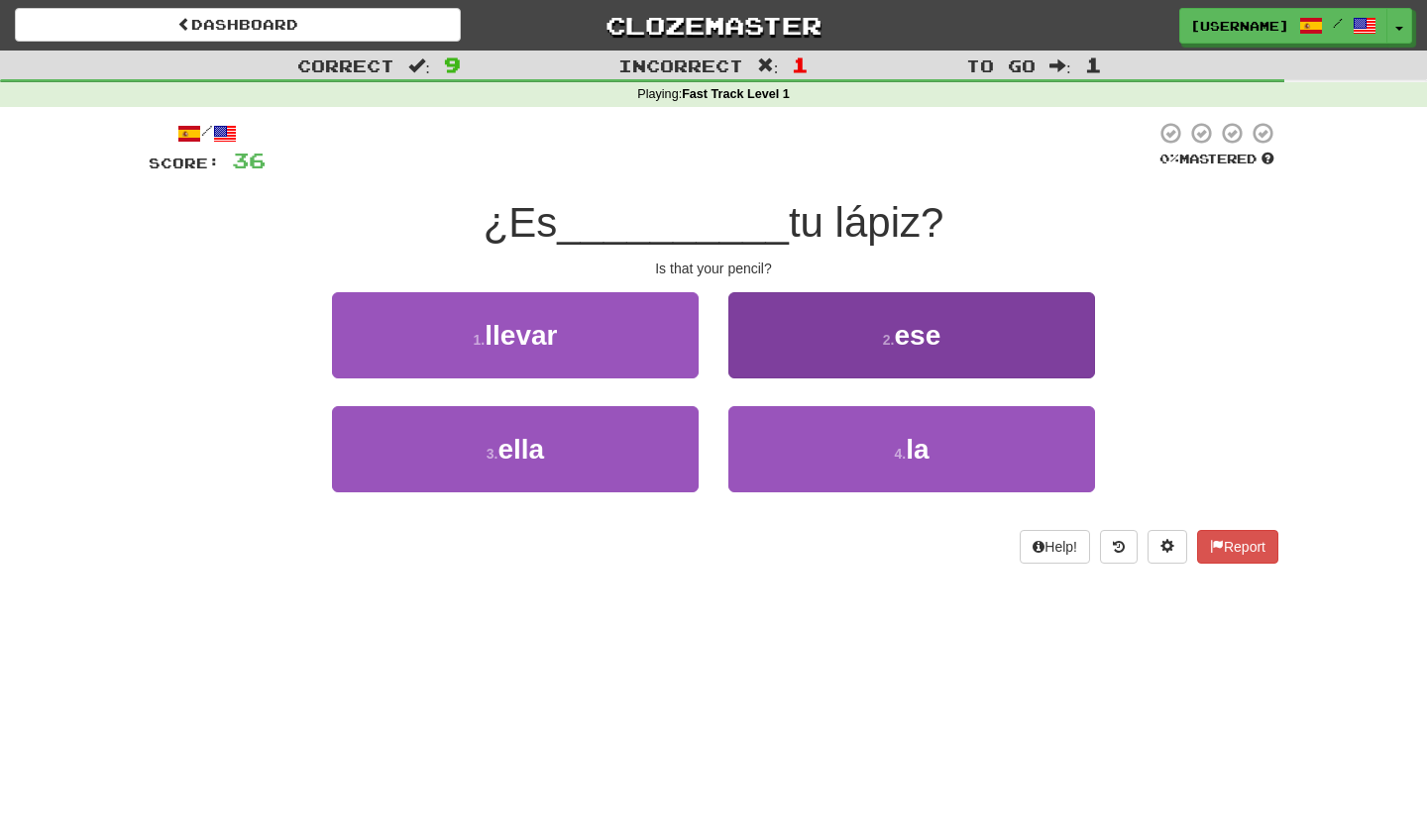 click on "2 .  ese" at bounding box center (912, 335) 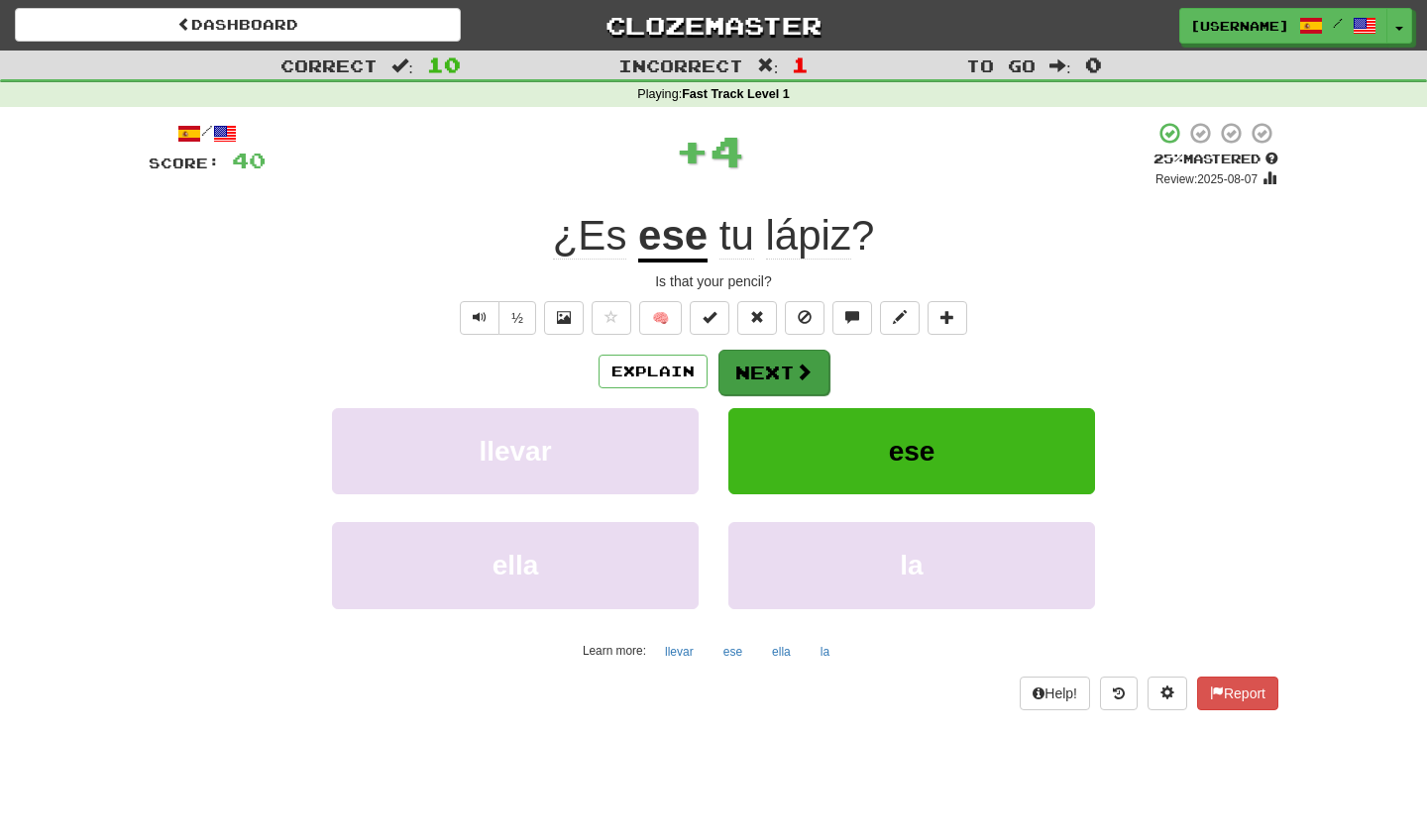 click at bounding box center (804, 371) 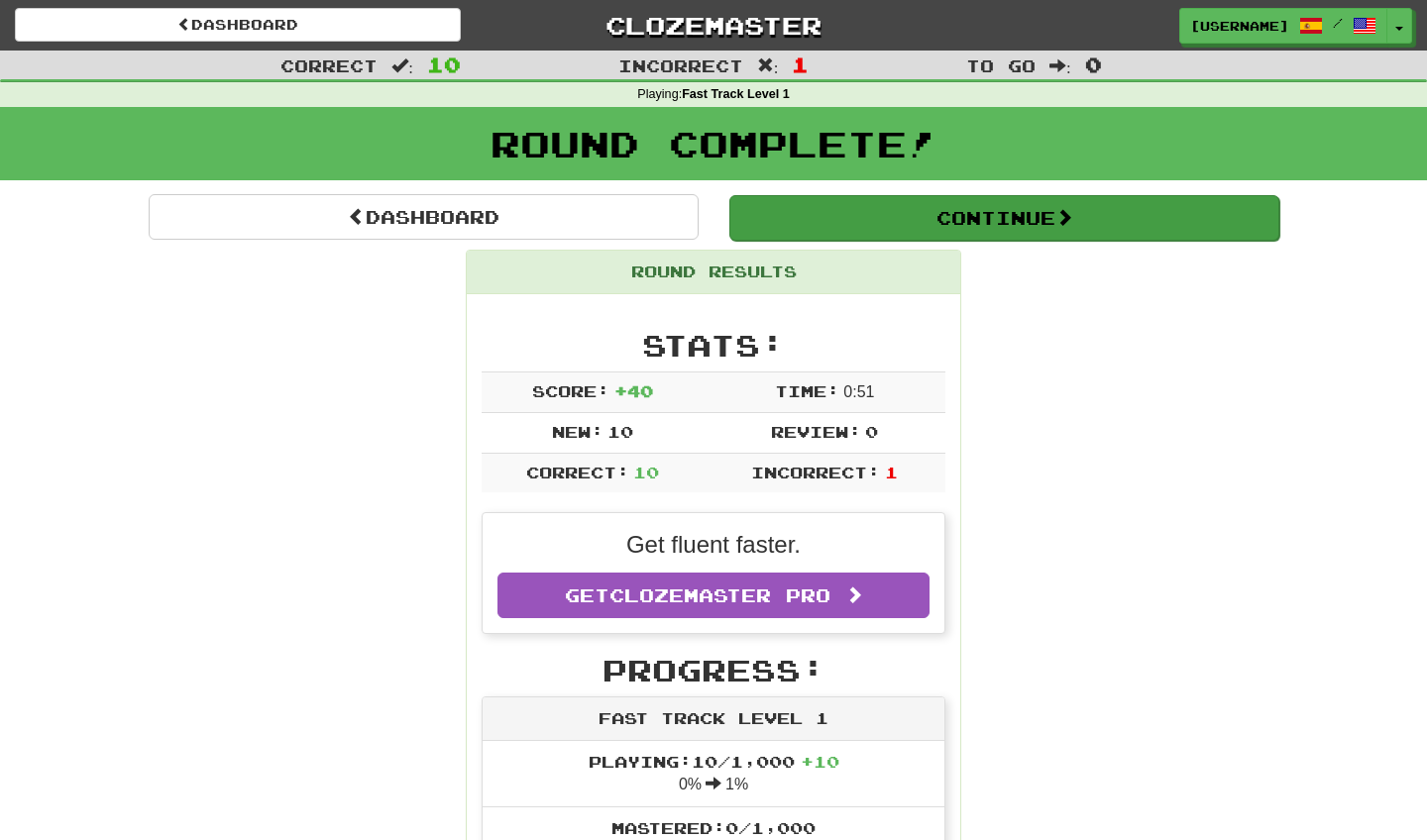 scroll, scrollTop: 0, scrollLeft: 0, axis: both 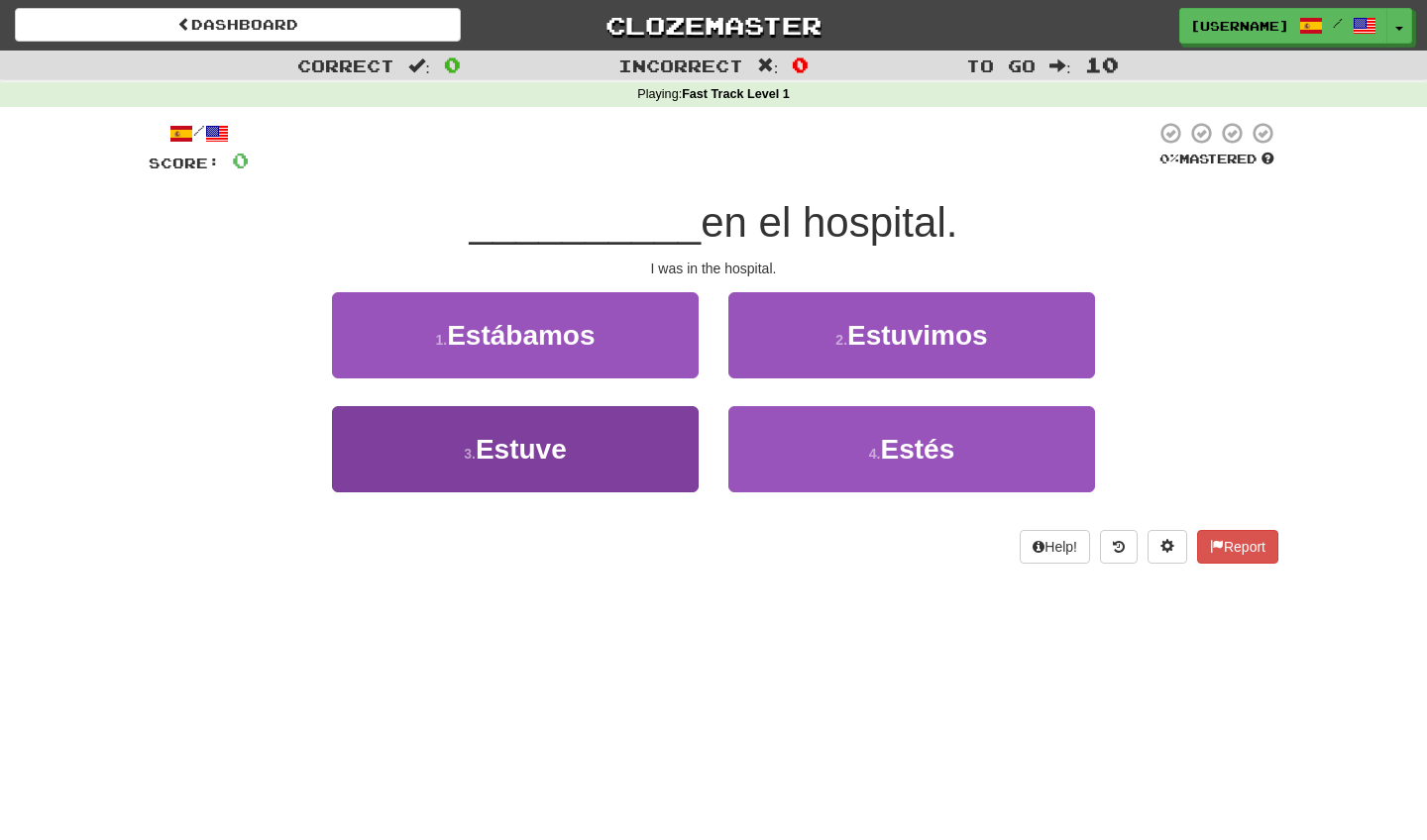 click on "3 .  Estuve" at bounding box center (515, 449) 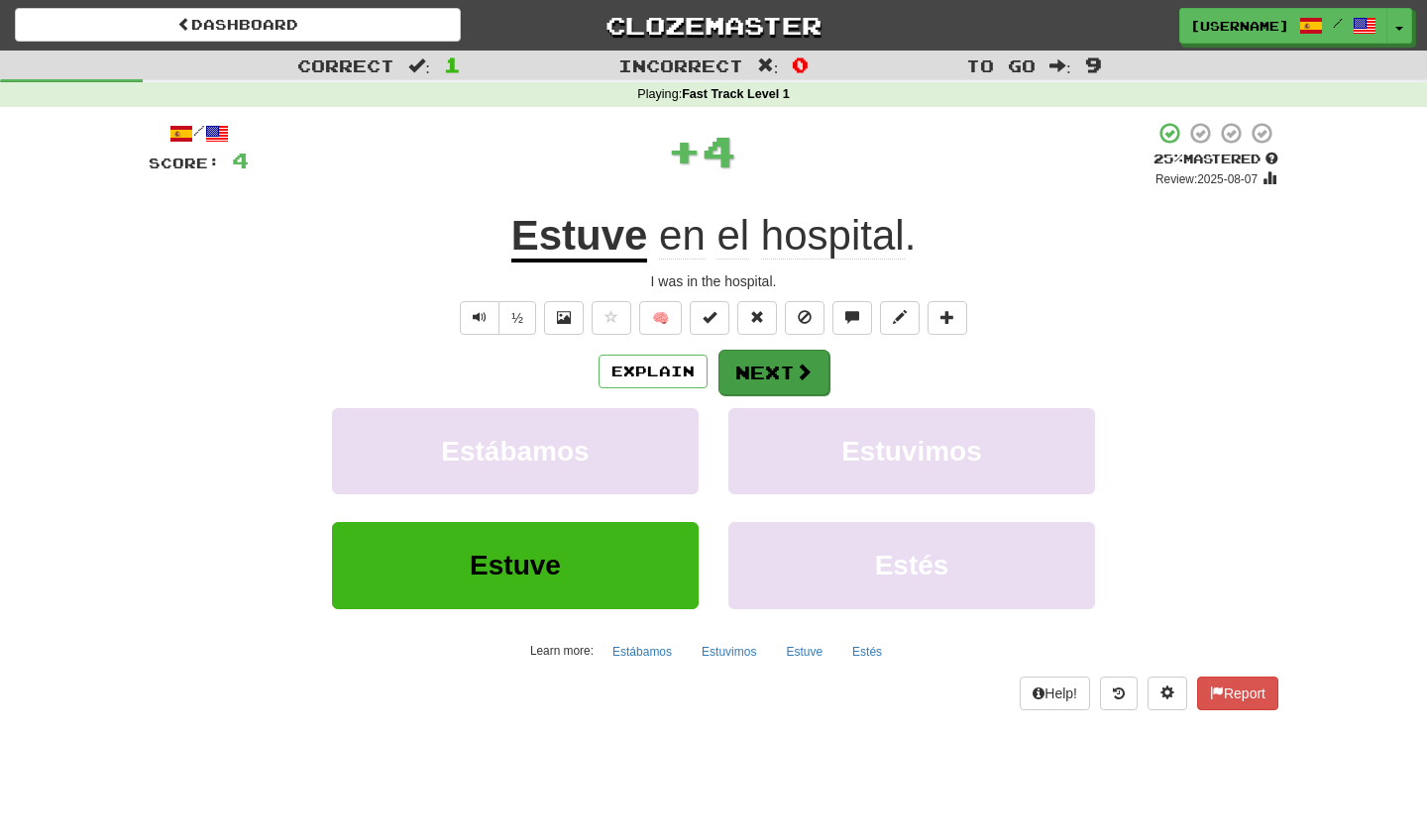 click at bounding box center (804, 371) 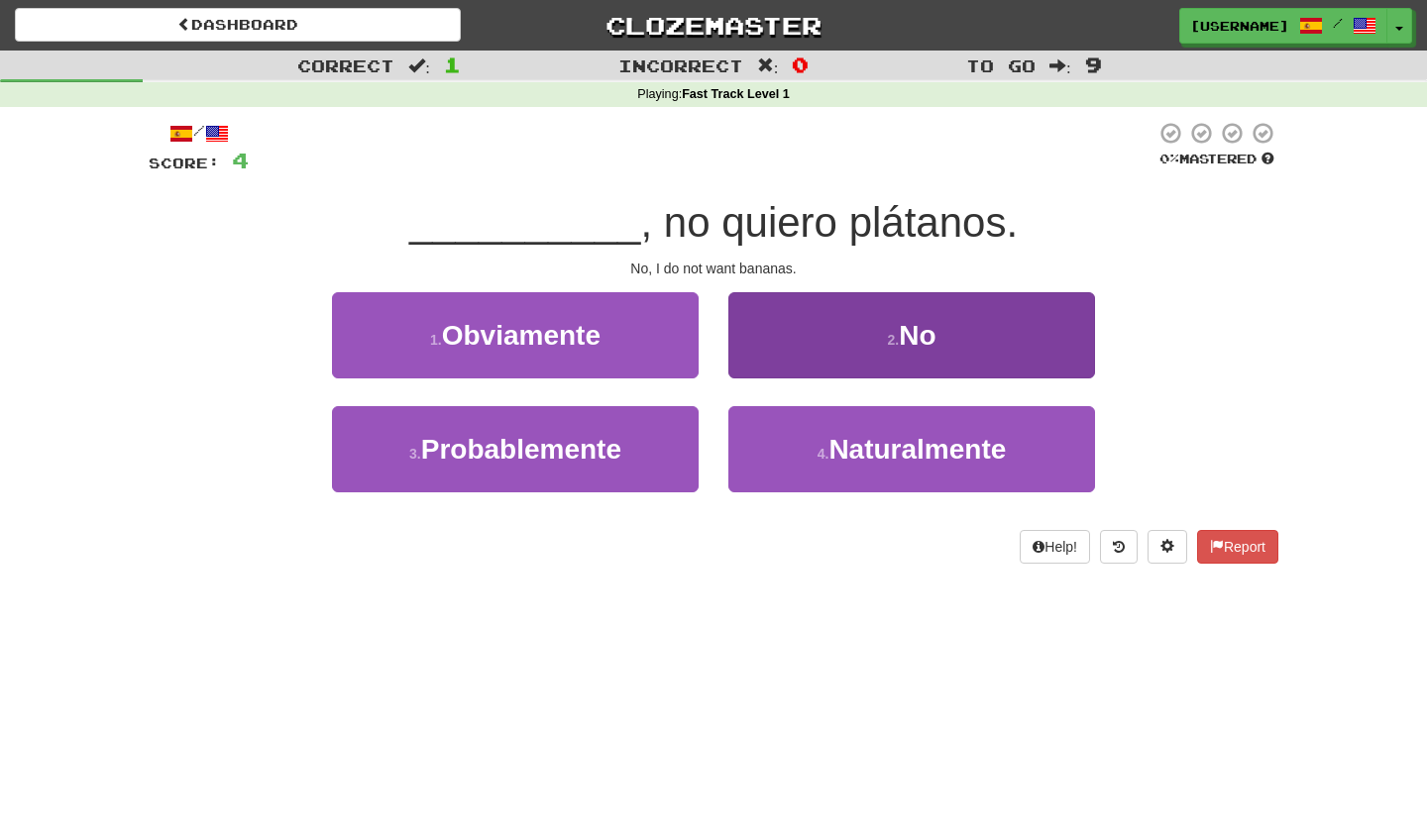 click on "2 .  No" at bounding box center [912, 335] 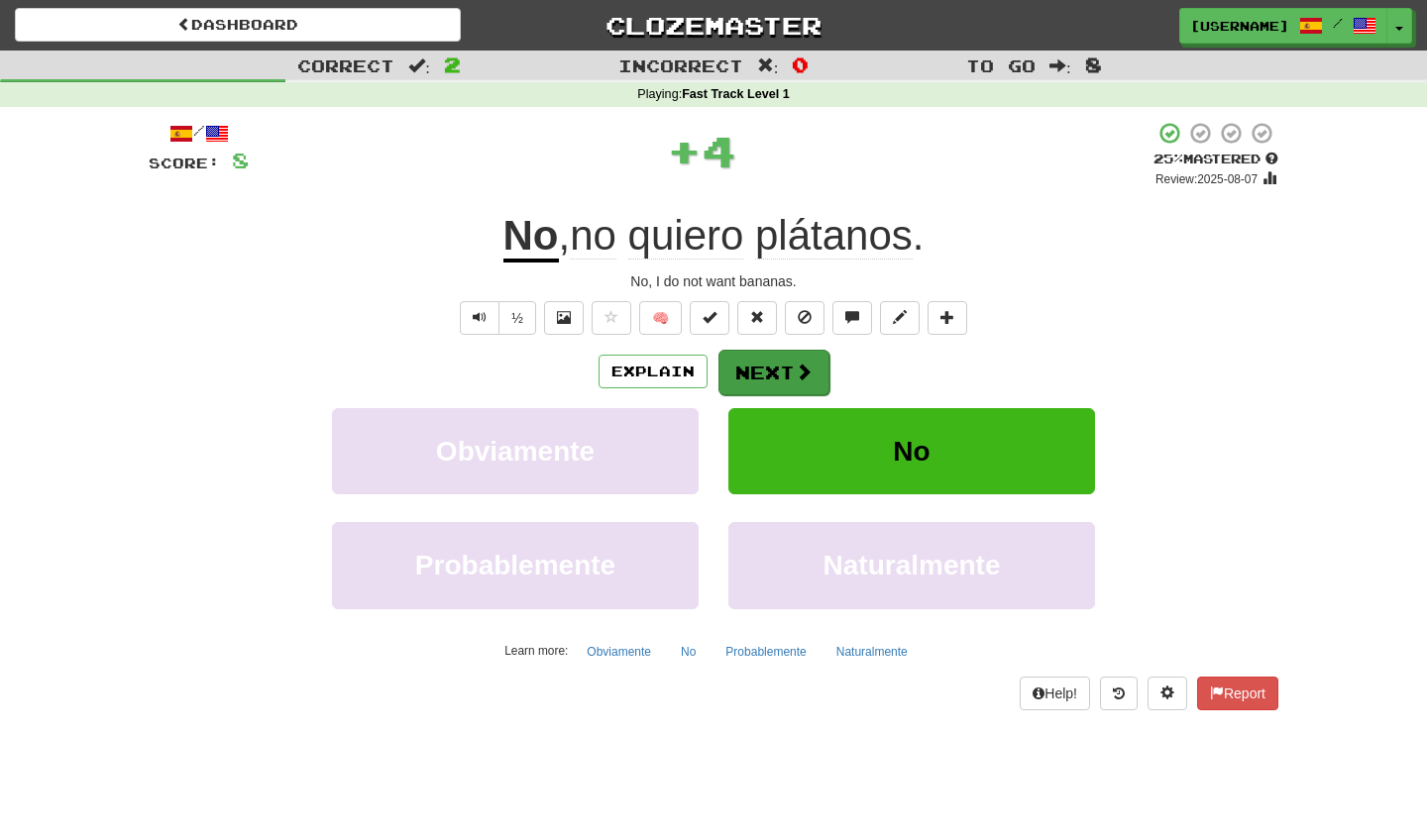 click at bounding box center (804, 371) 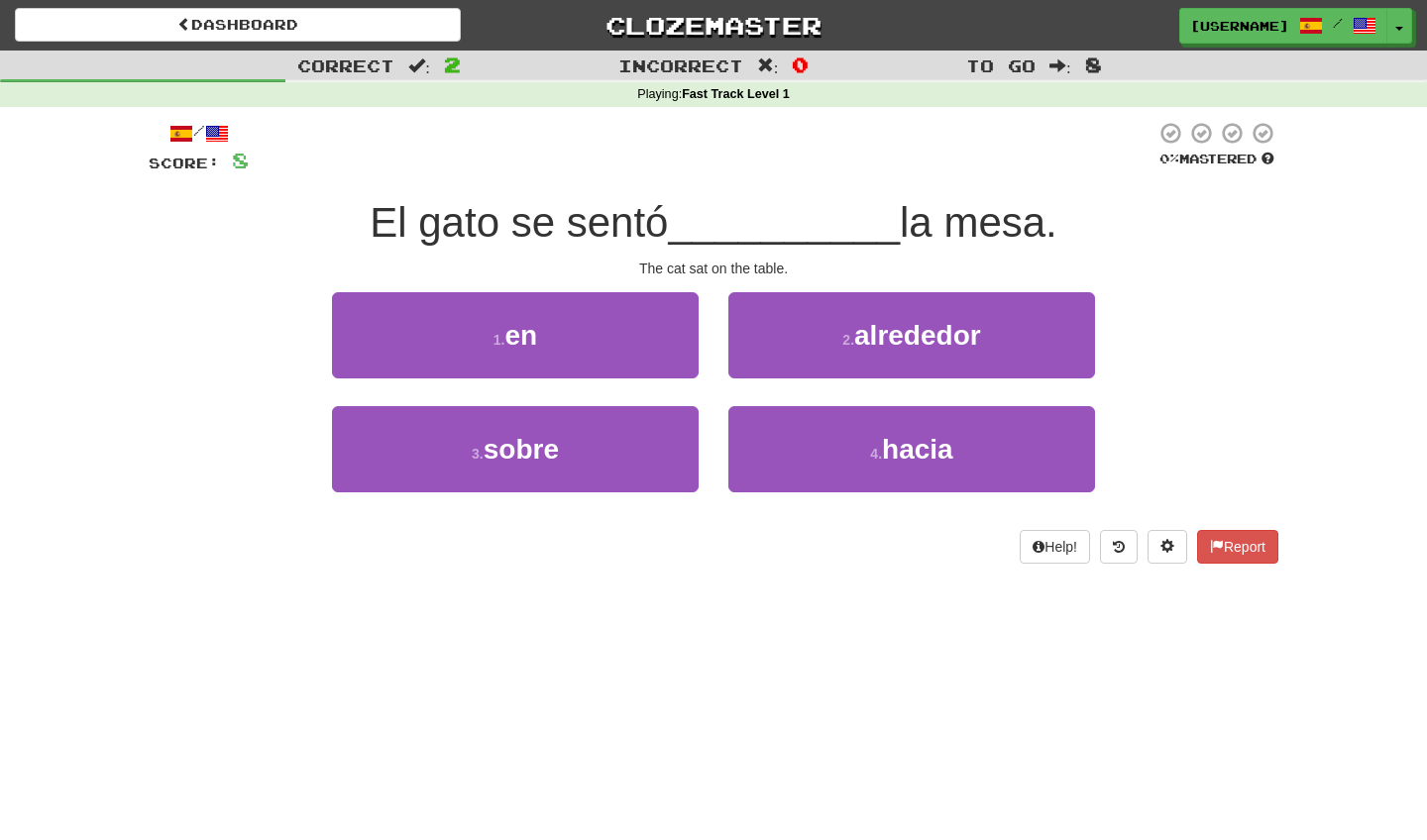 click on "3 .  sobre" at bounding box center [515, 463] 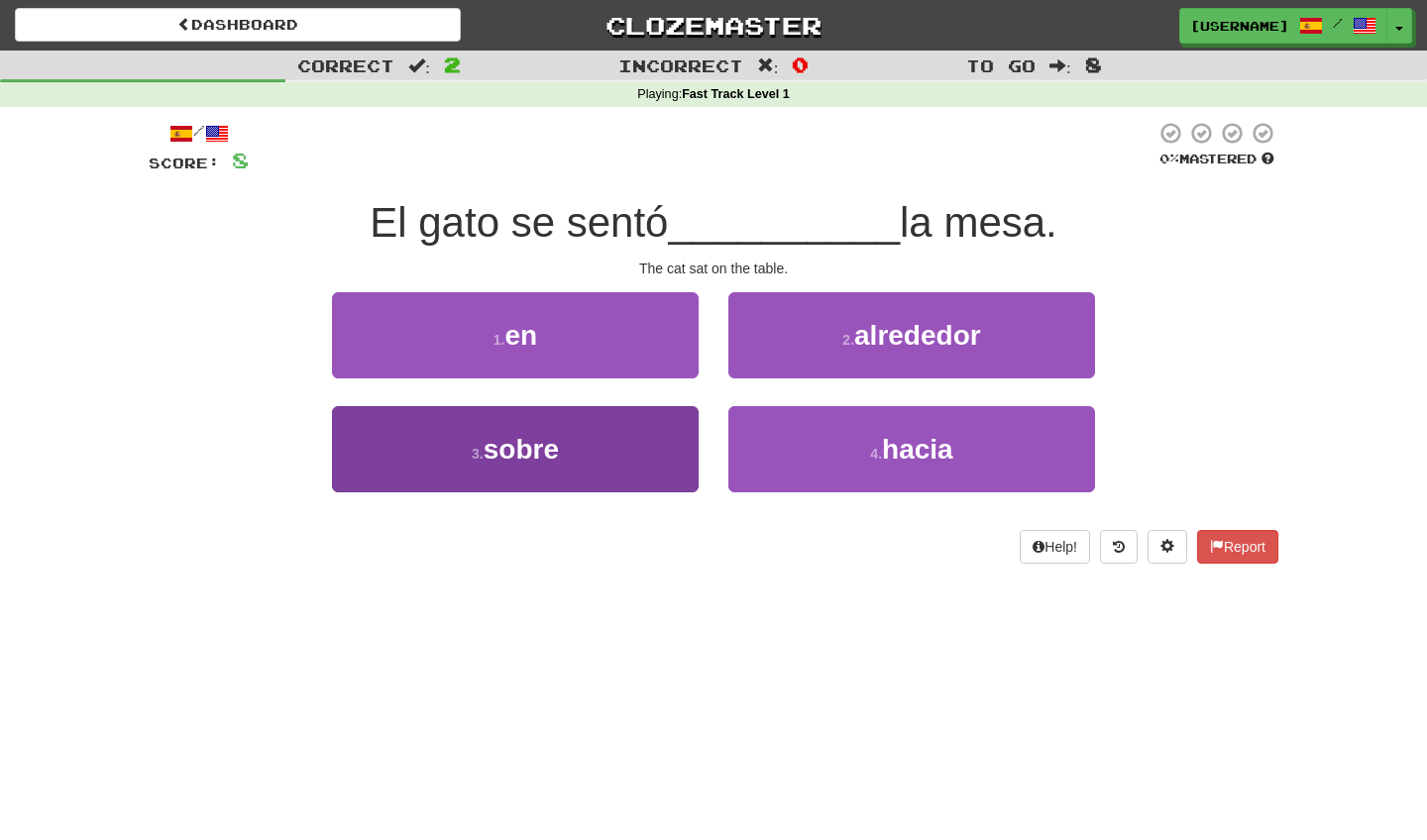 click on "3 .  sobre" at bounding box center (515, 449) 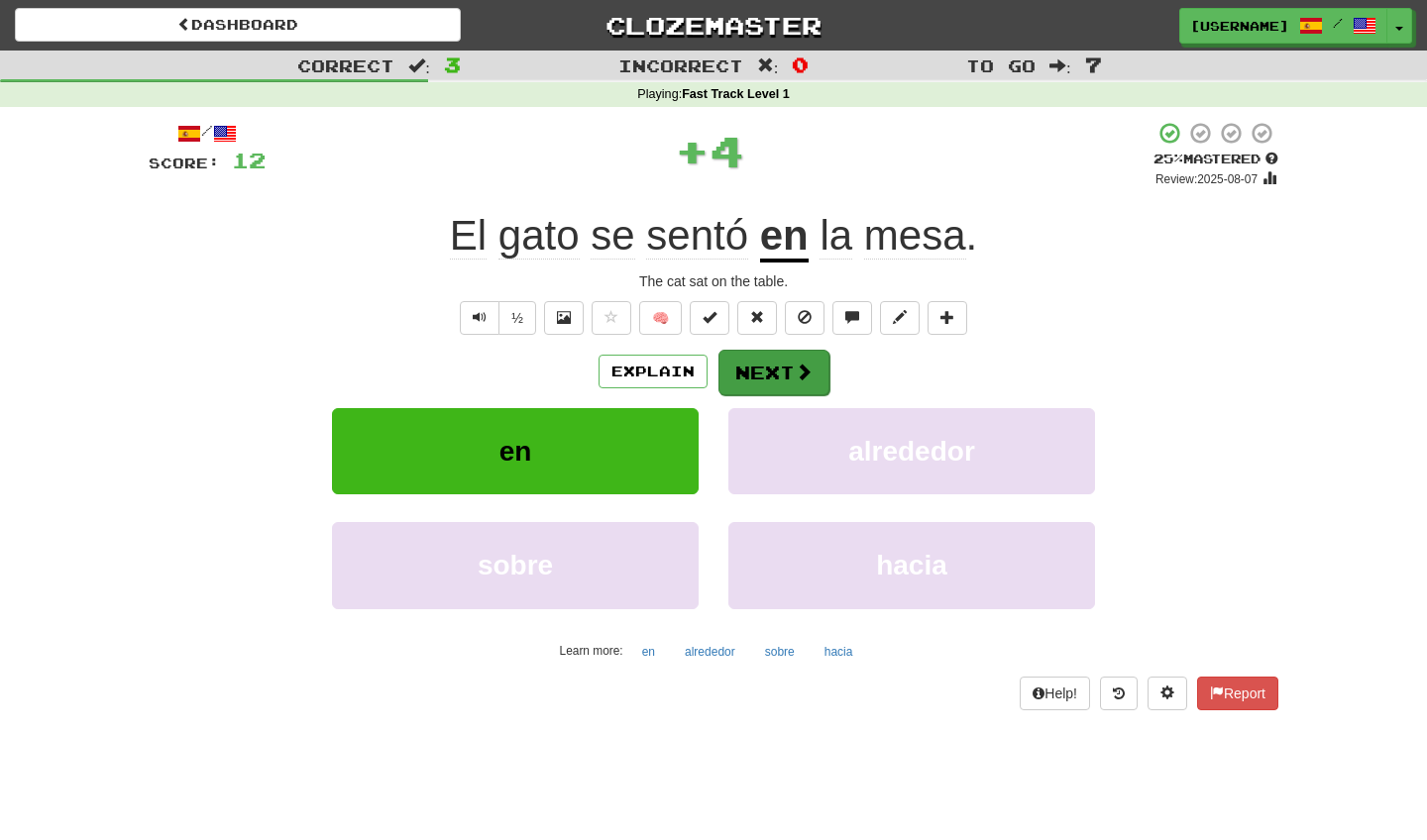 click on "Next" at bounding box center (774, 372) 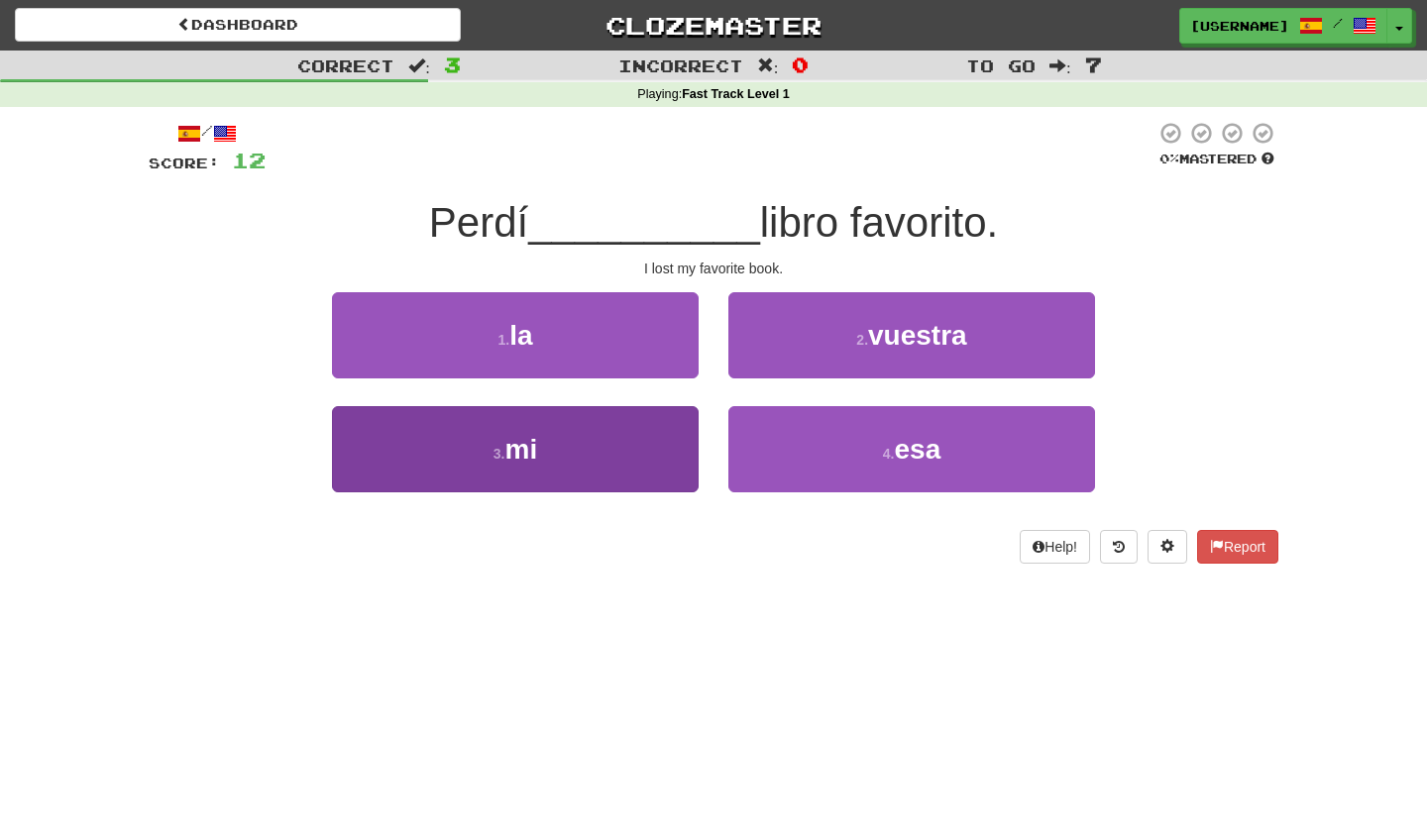 click on "3 .  mi" at bounding box center [515, 449] 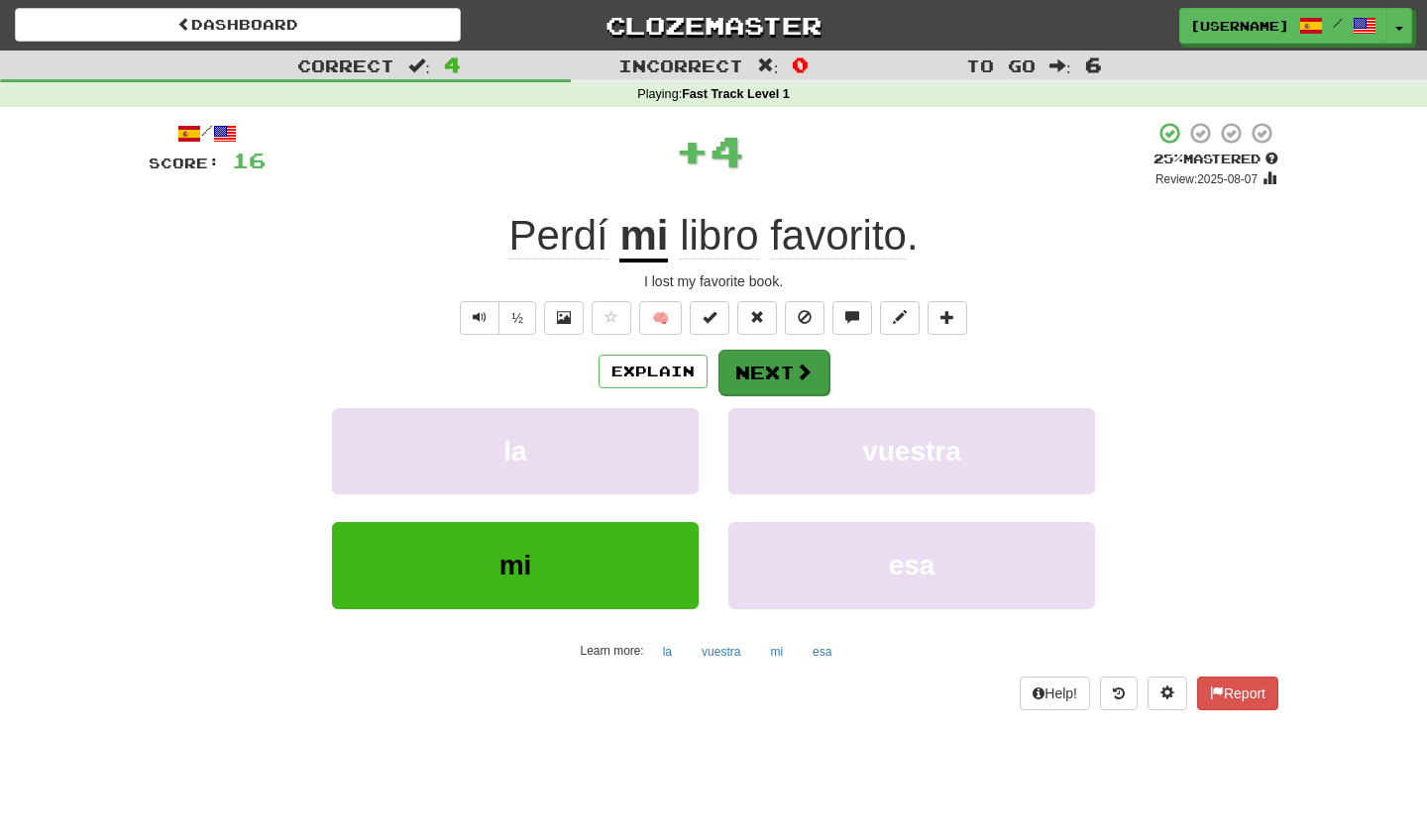 click on "Next" at bounding box center [774, 372] 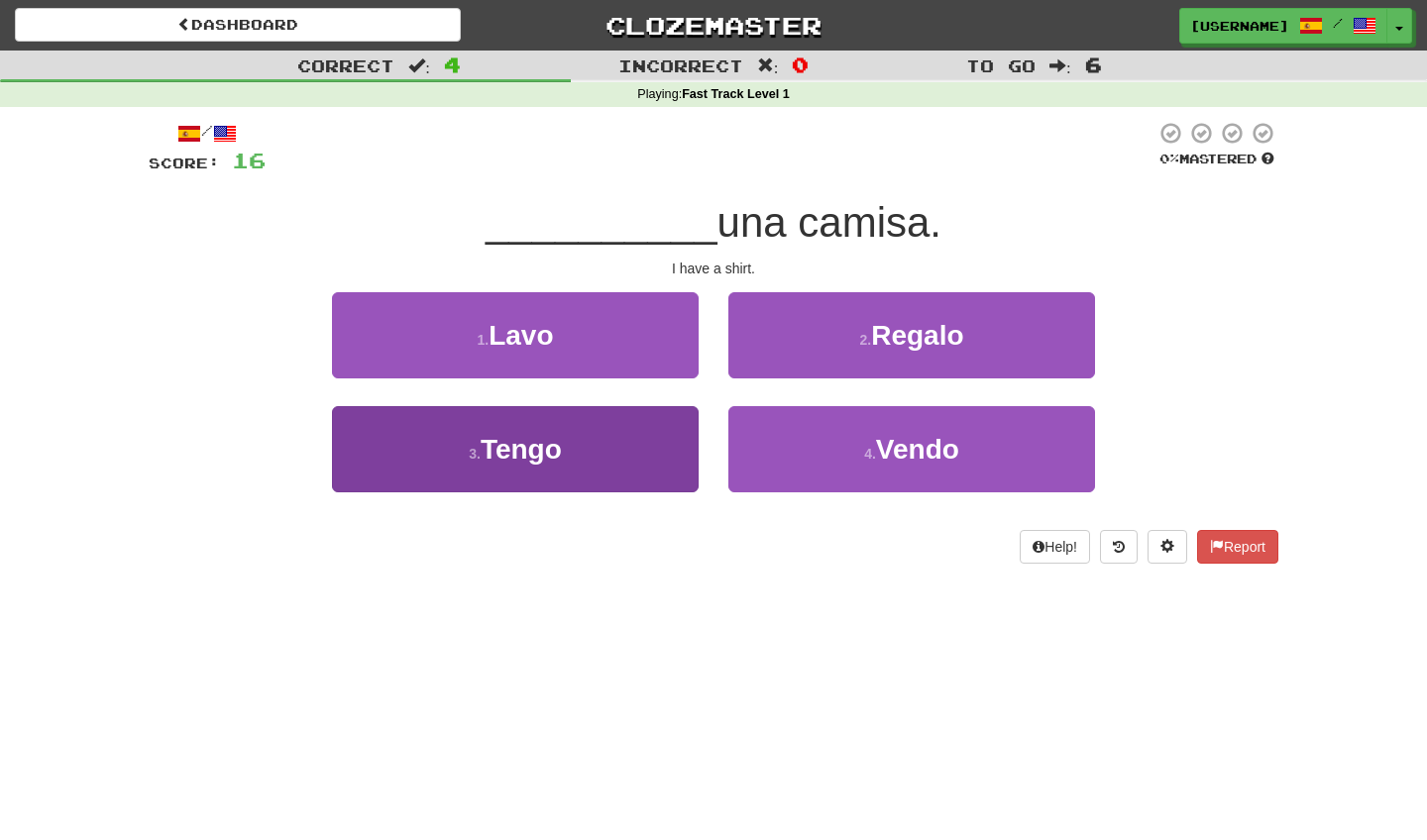 click on "3 .  Tengo" at bounding box center (515, 449) 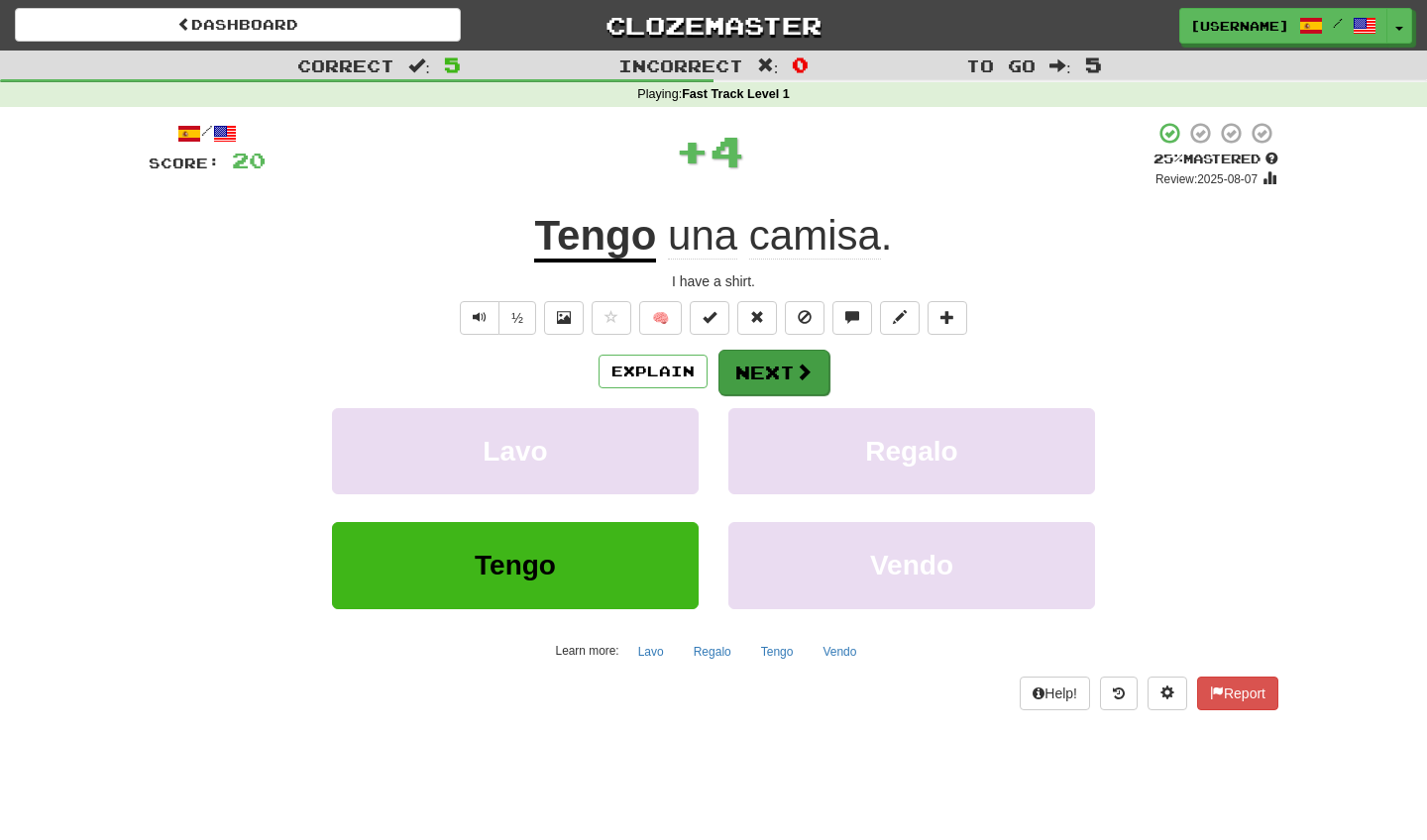 click at bounding box center (804, 371) 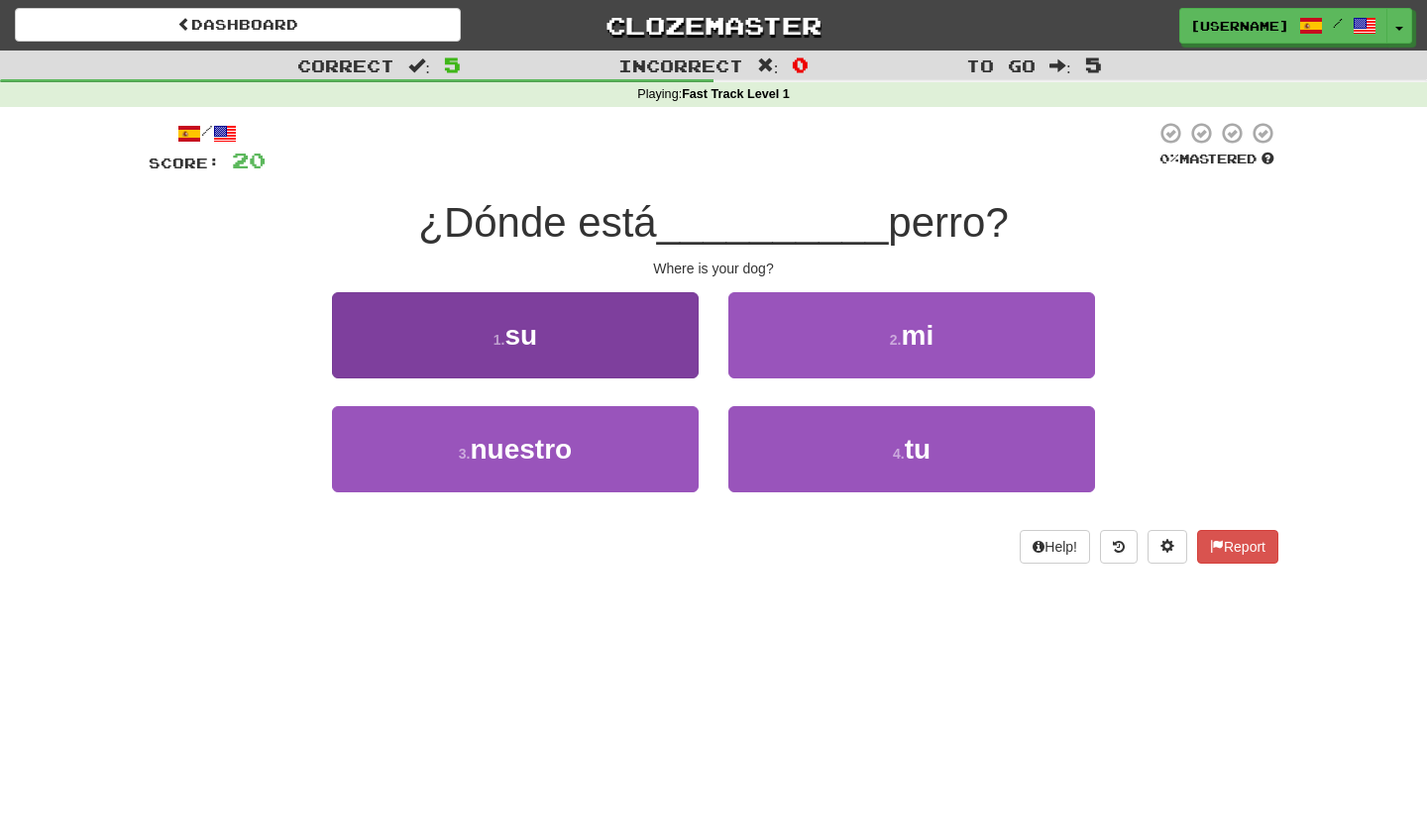 click on "1 .  su" at bounding box center [515, 335] 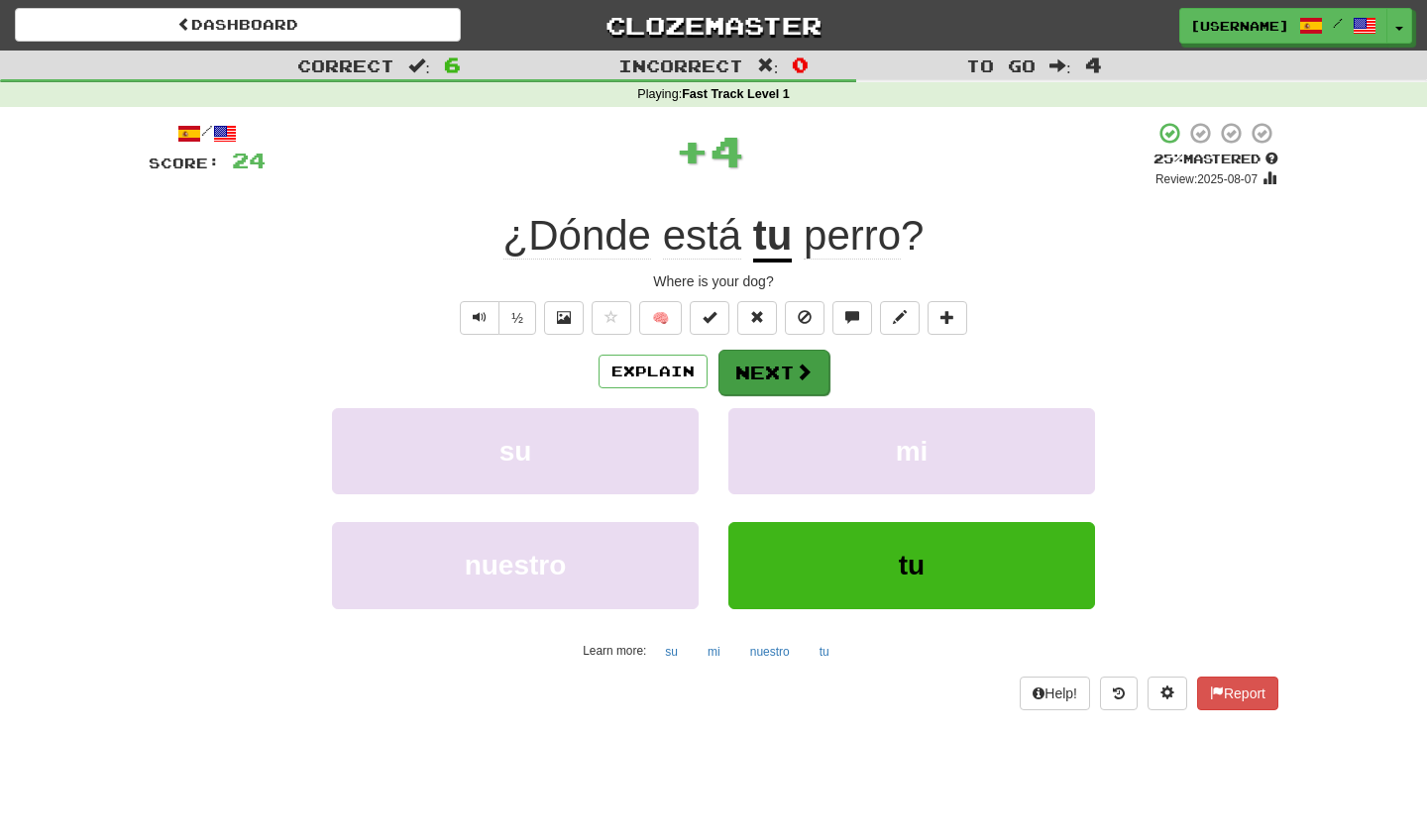 click on "Next" at bounding box center (774, 372) 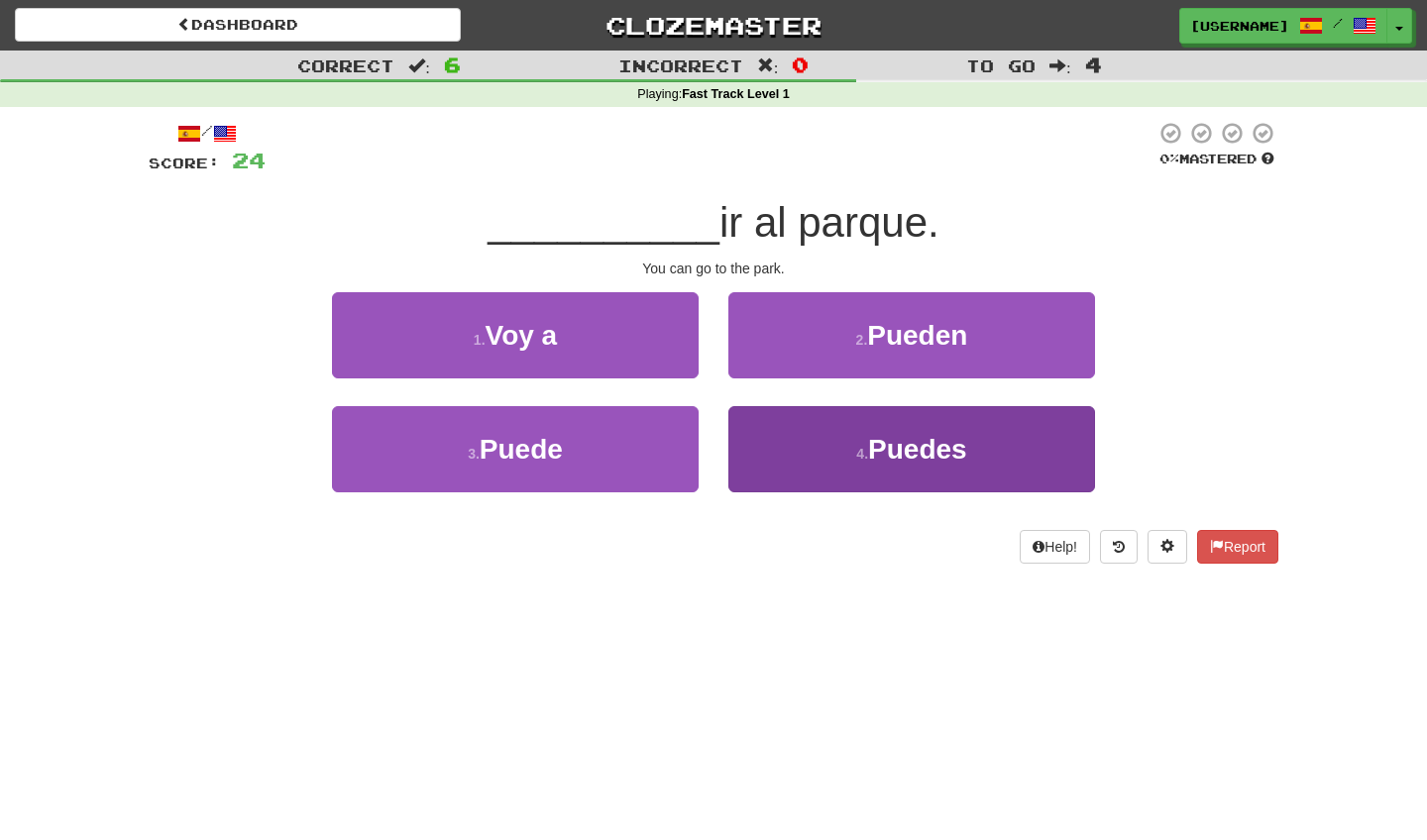 click on "4 .  Puedes" at bounding box center (912, 449) 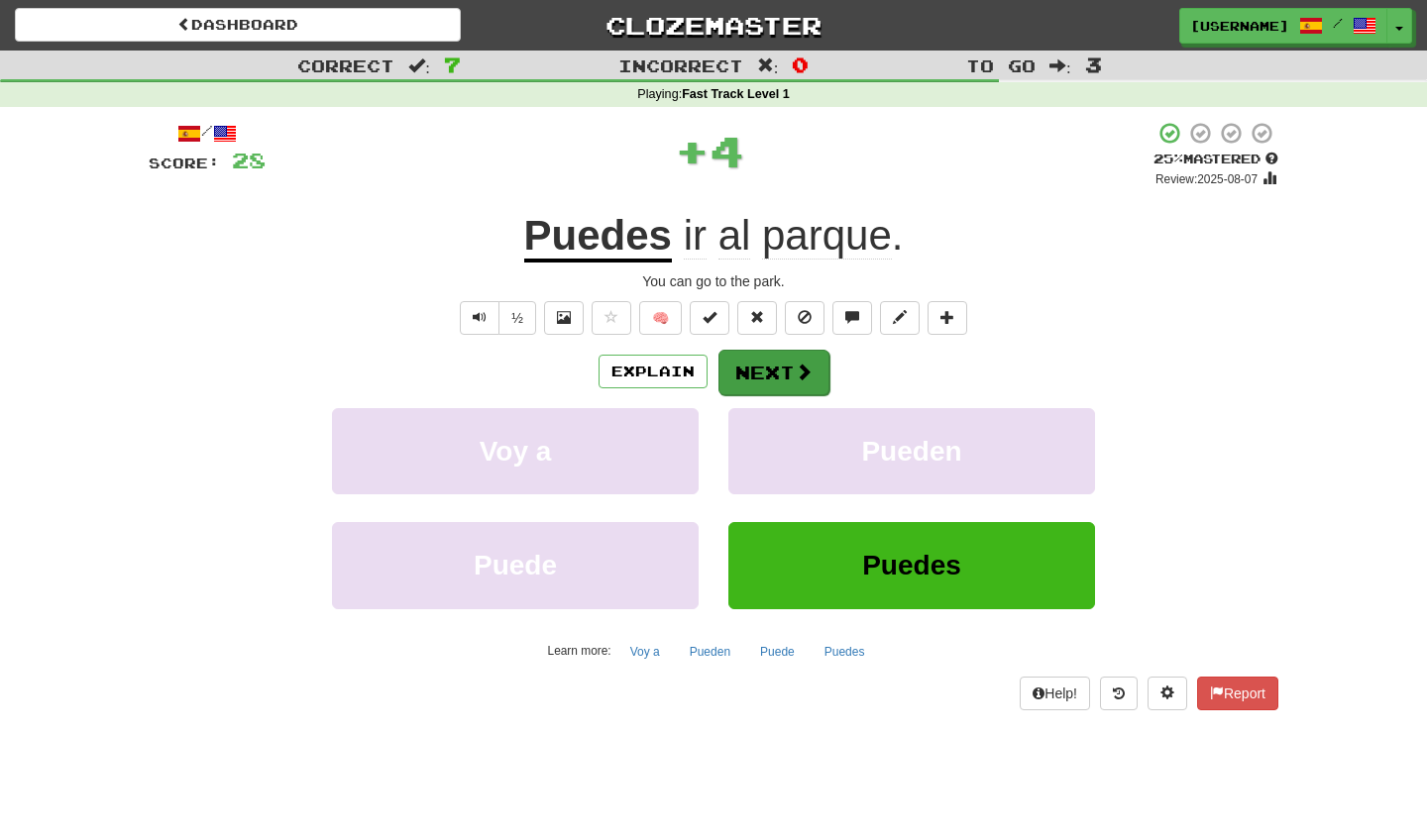 click on "Next" at bounding box center (774, 372) 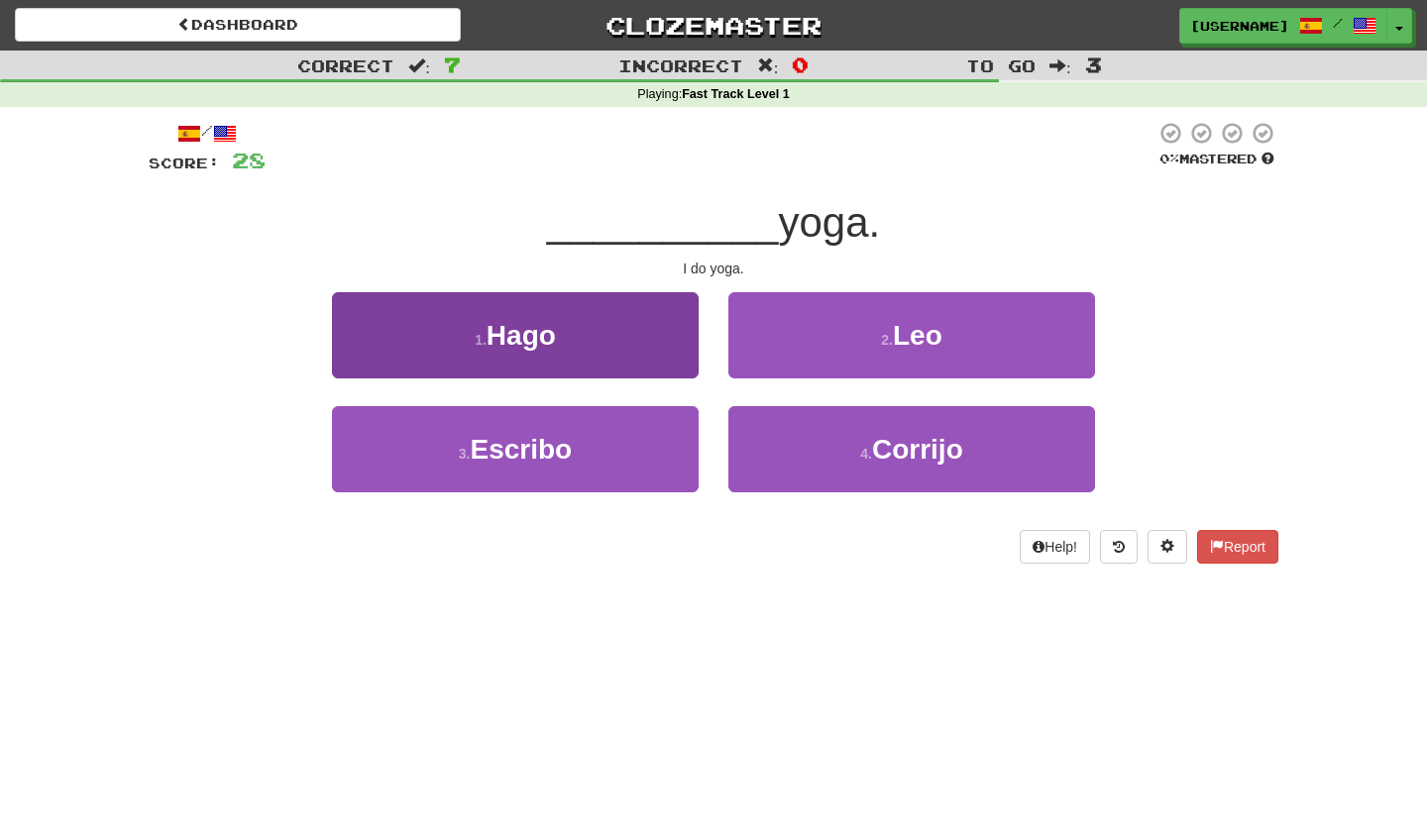 click on "1 .  Hago" at bounding box center [515, 335] 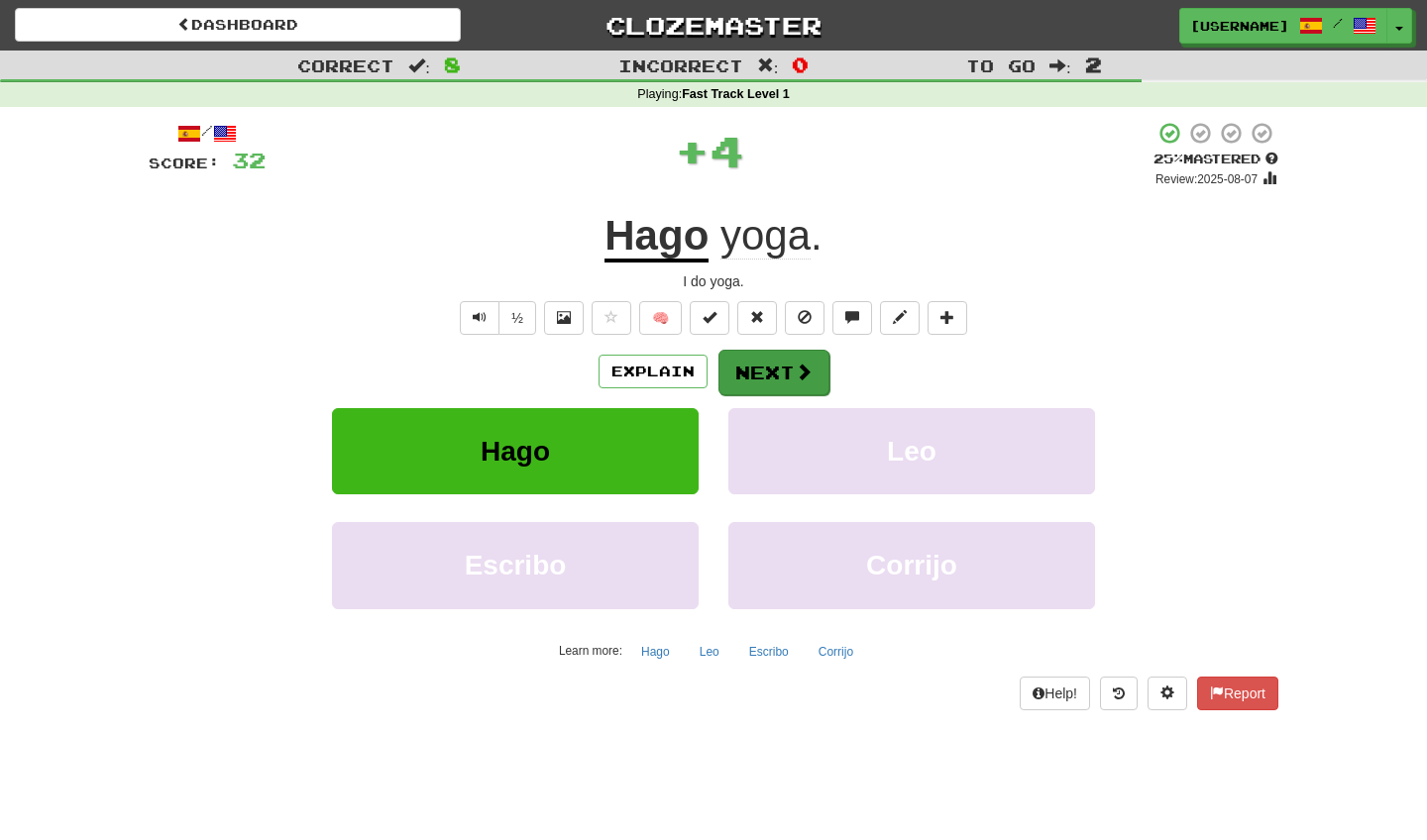 click on "Next" at bounding box center (774, 372) 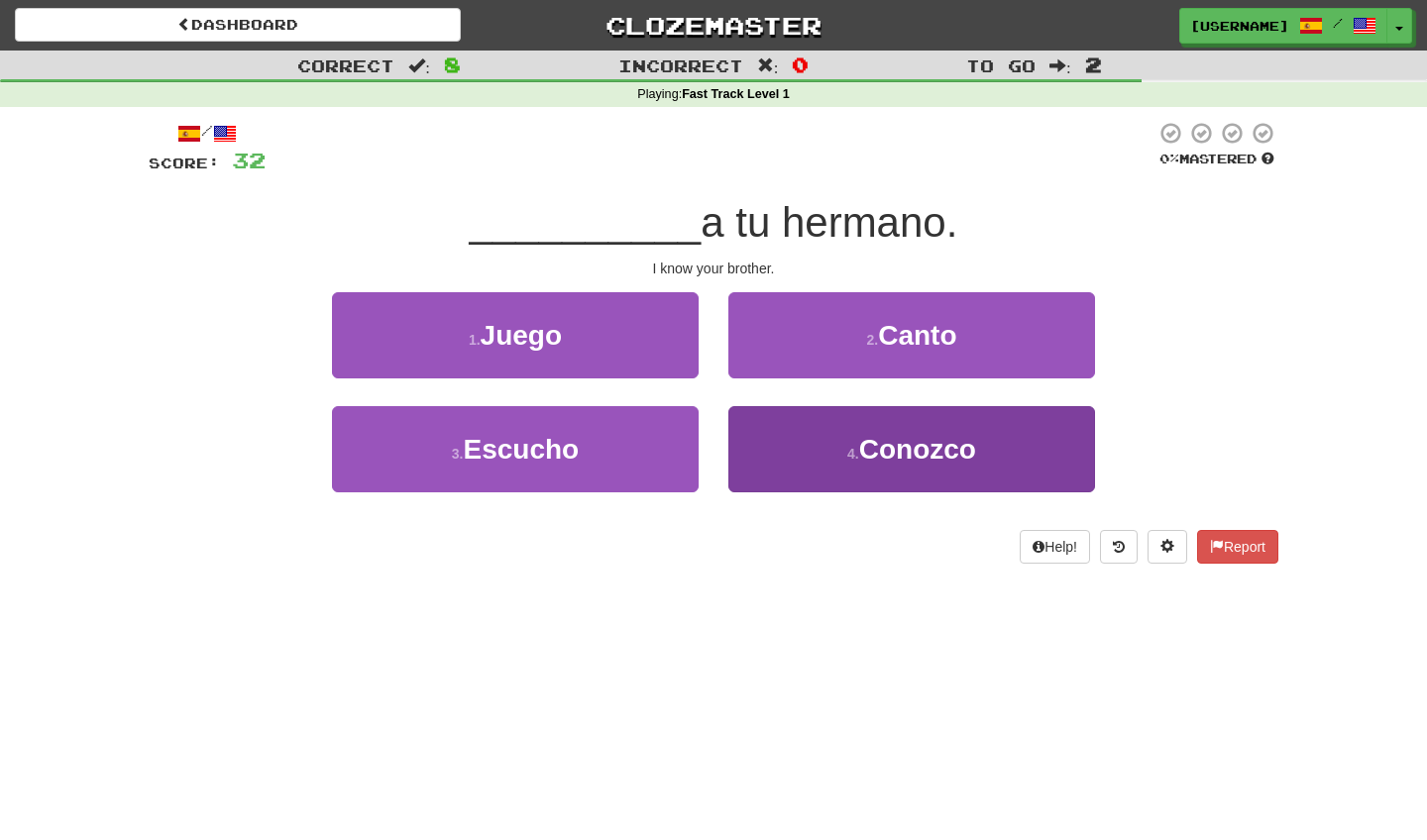 click on "4 .  Conozco" at bounding box center (912, 449) 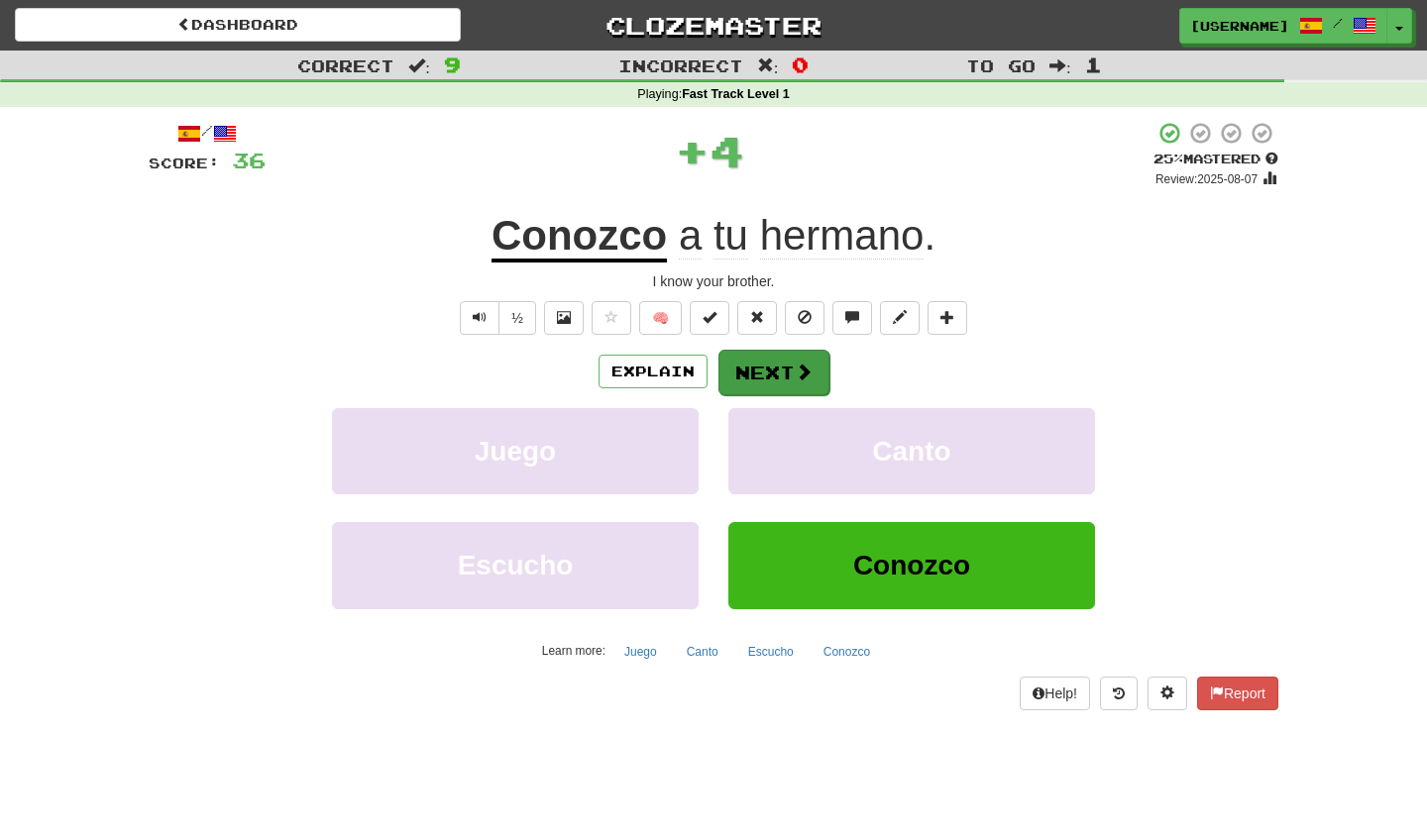 click on "Next" at bounding box center (774, 372) 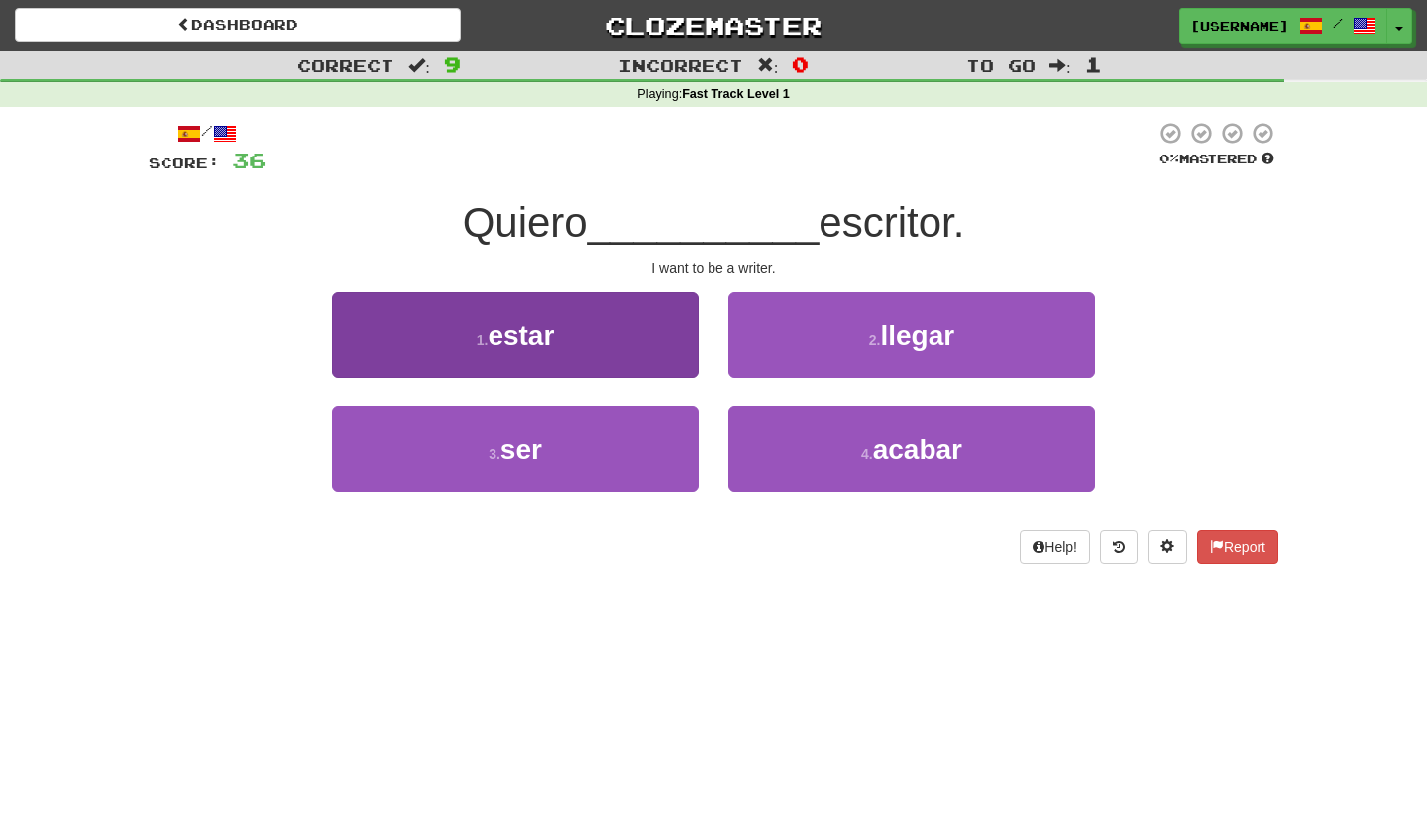 click on "1 .  estar" at bounding box center (515, 335) 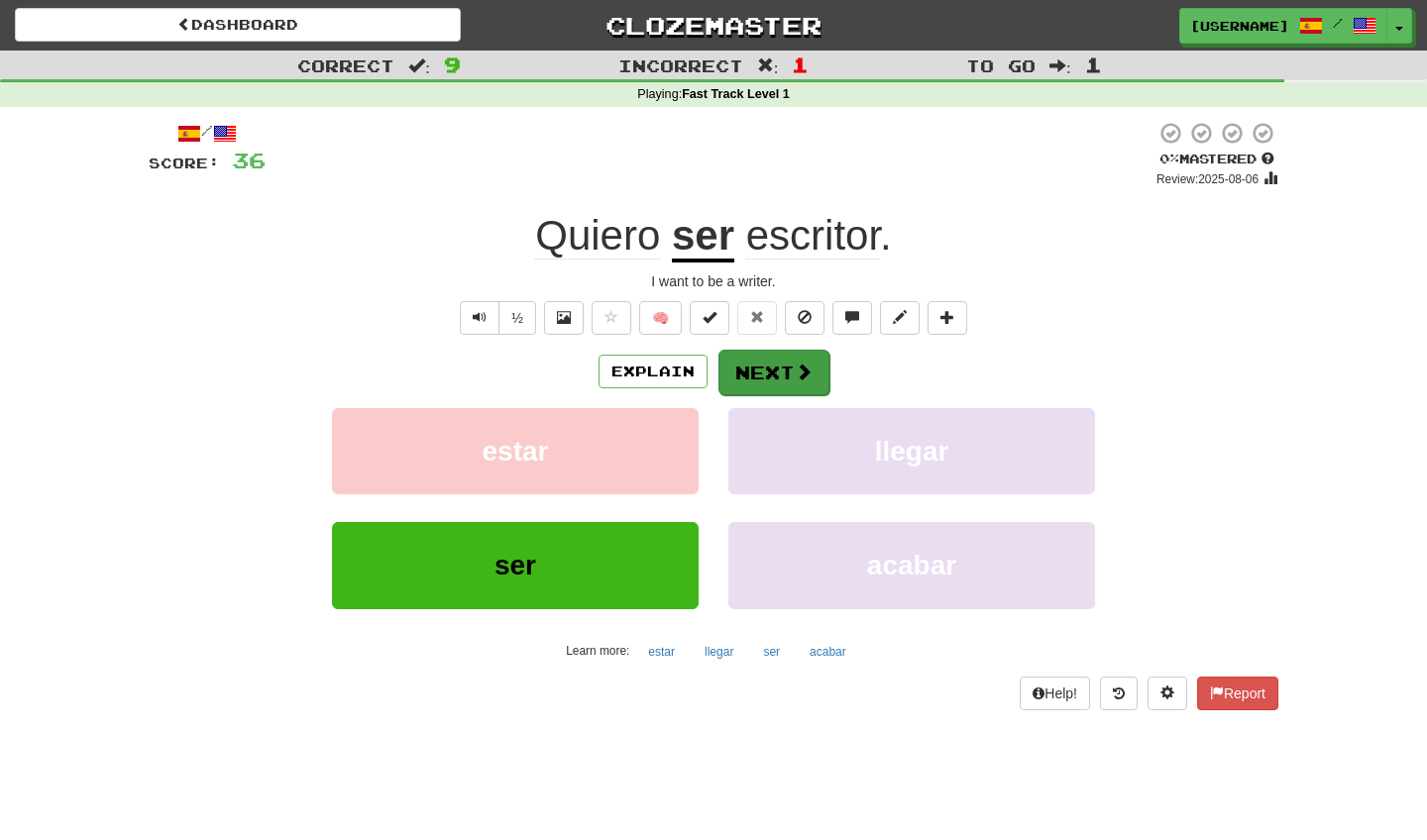 click on "Next" at bounding box center (774, 372) 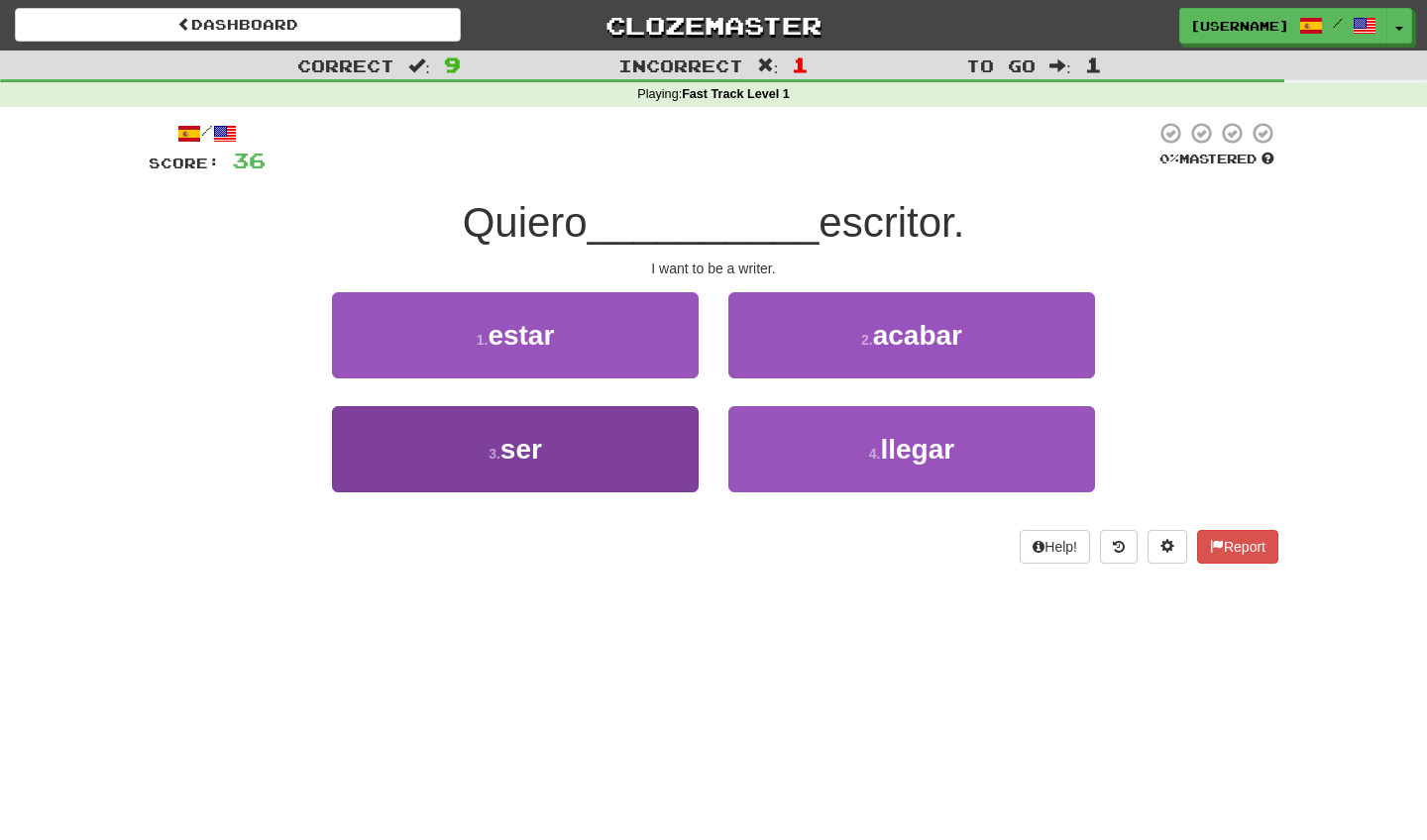 click on "3 .  ser" at bounding box center [515, 449] 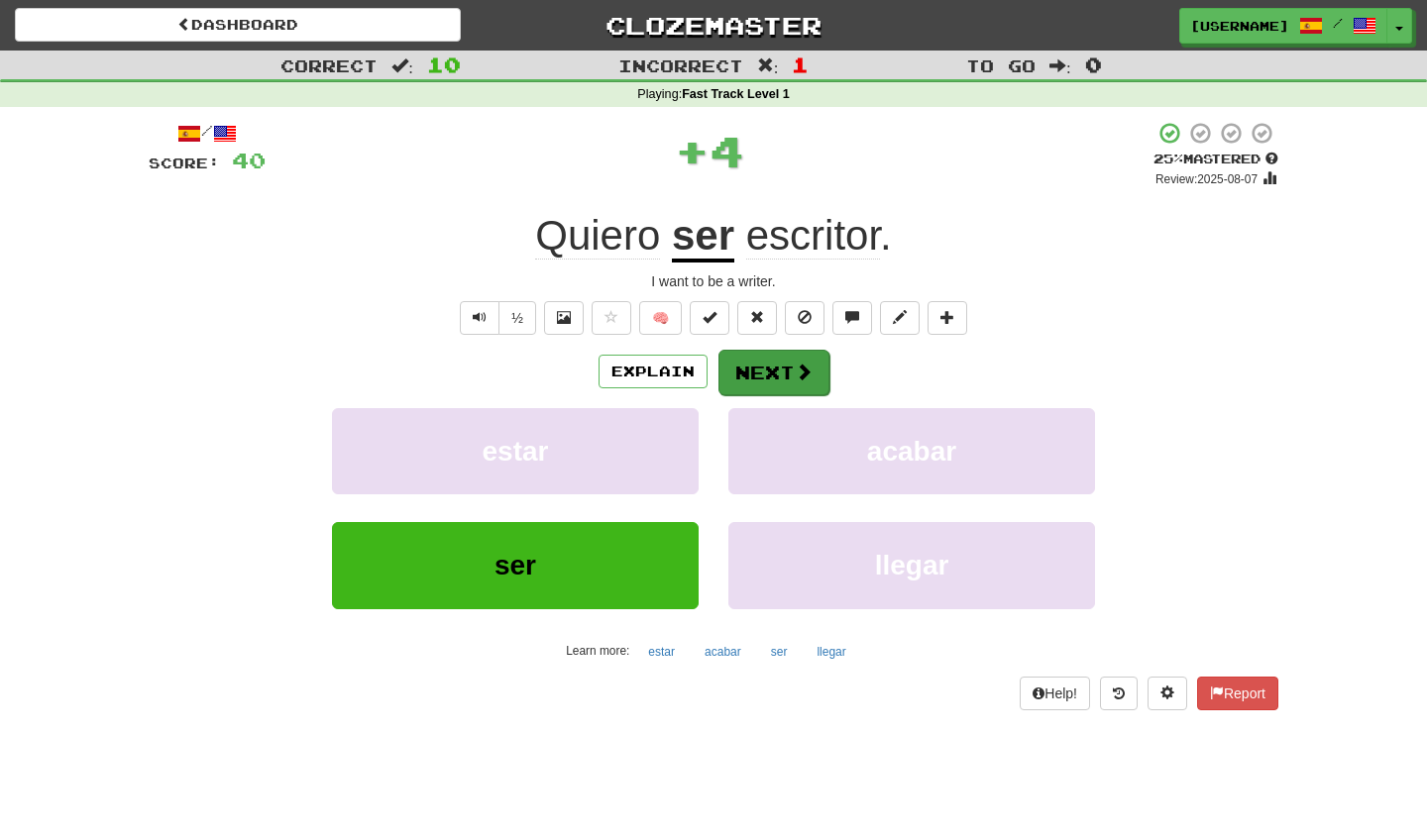 click on "Next" at bounding box center (774, 372) 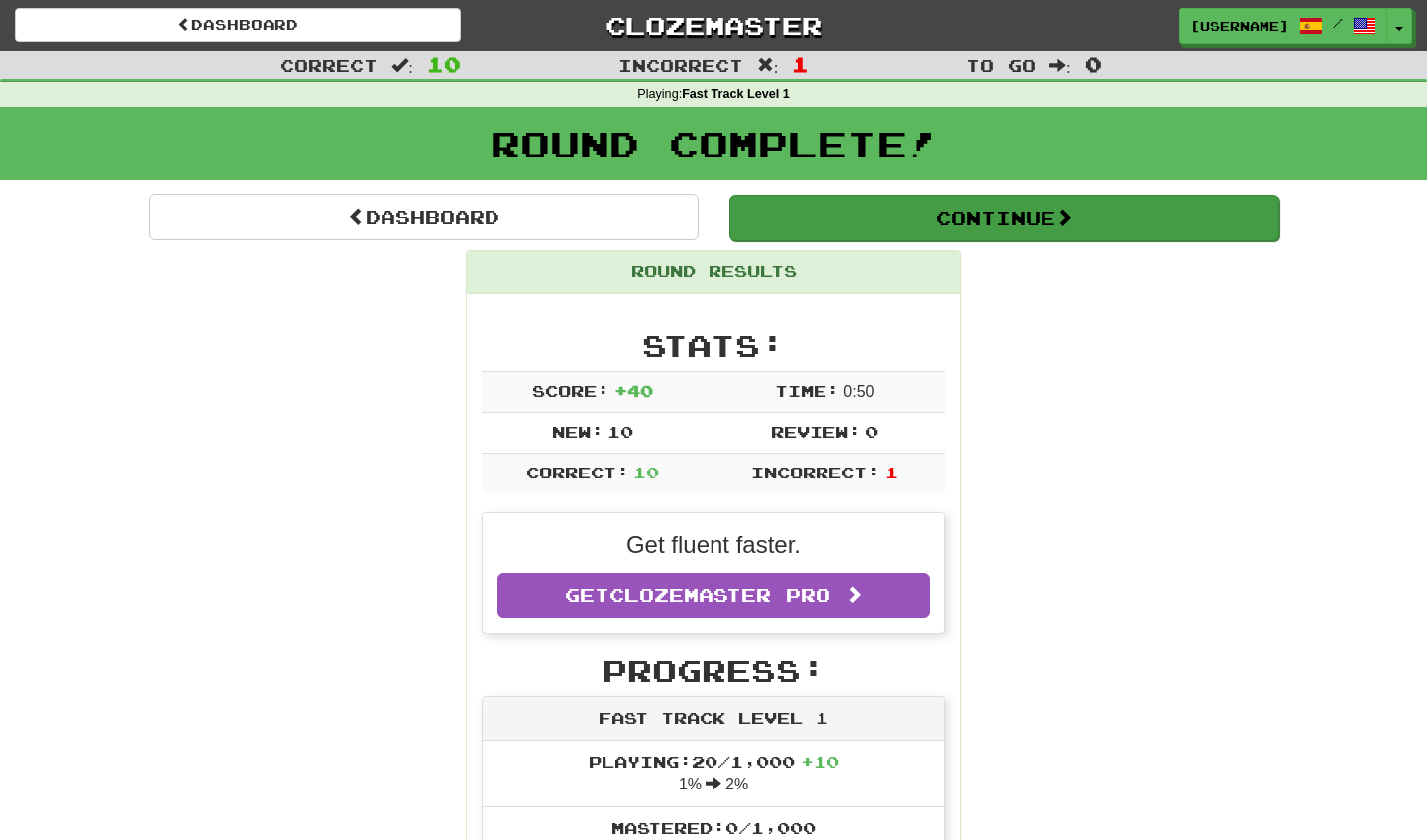 click on "Continue" at bounding box center (1004, 218) 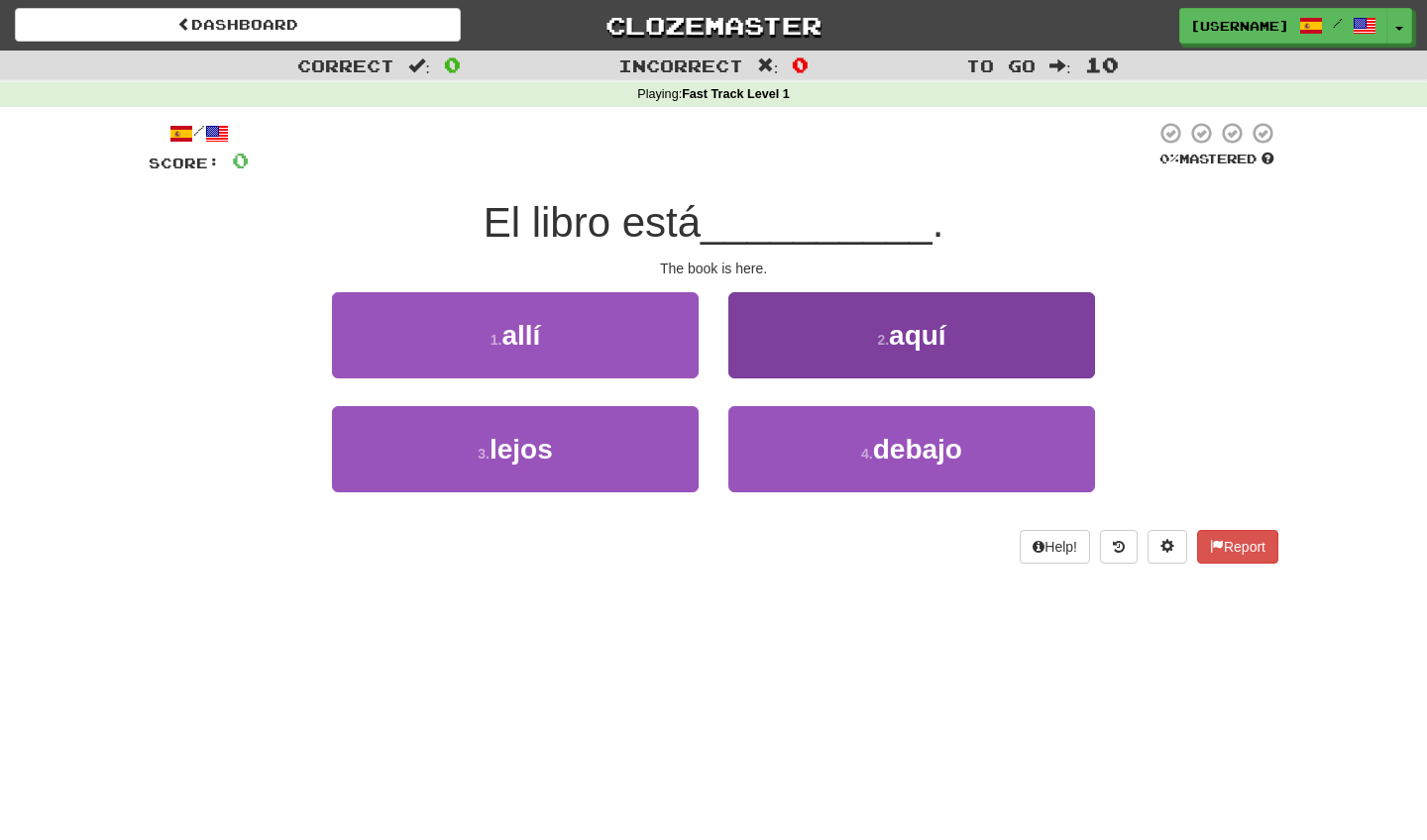 click on "2 .  aquí" at bounding box center [912, 335] 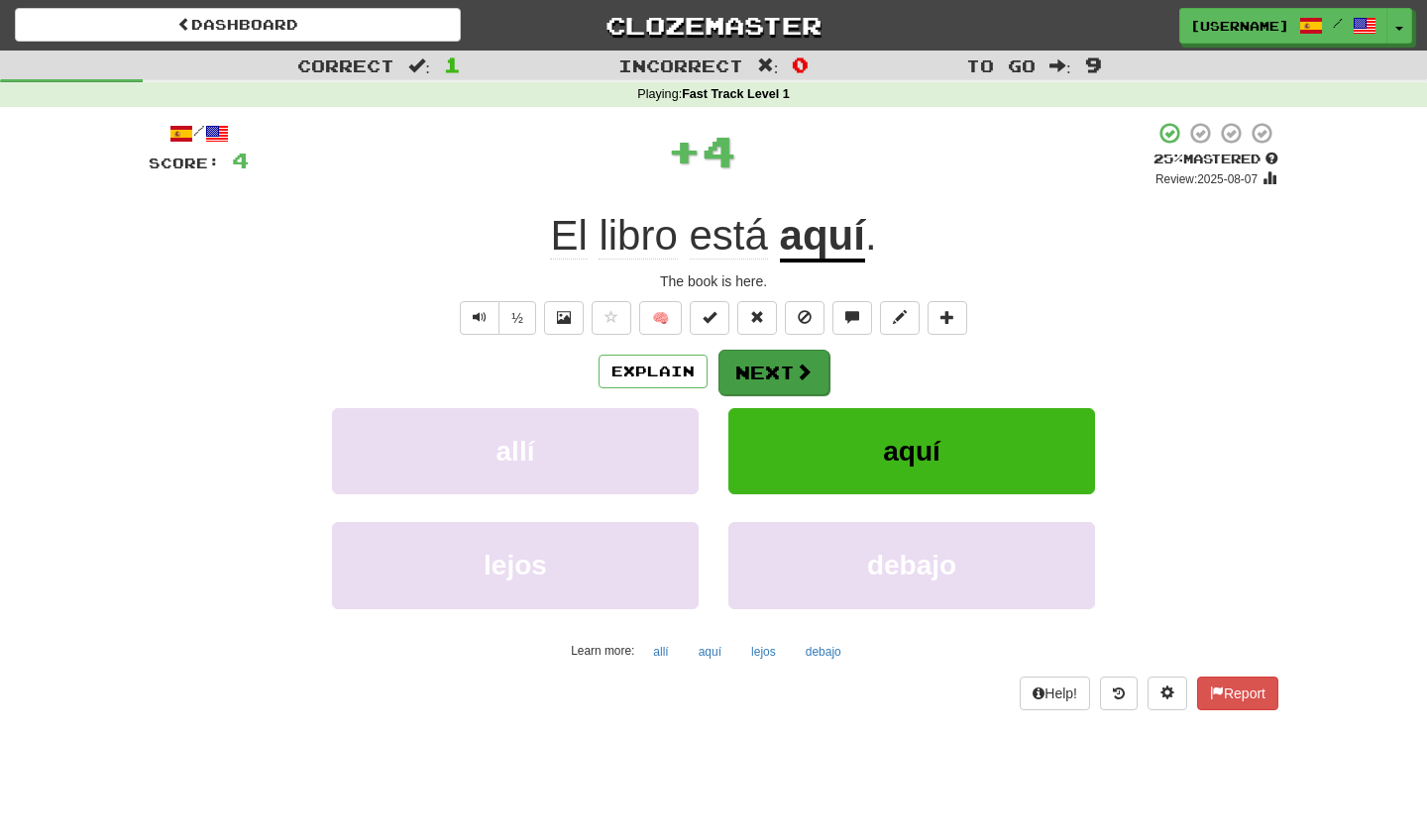 click at bounding box center [804, 371] 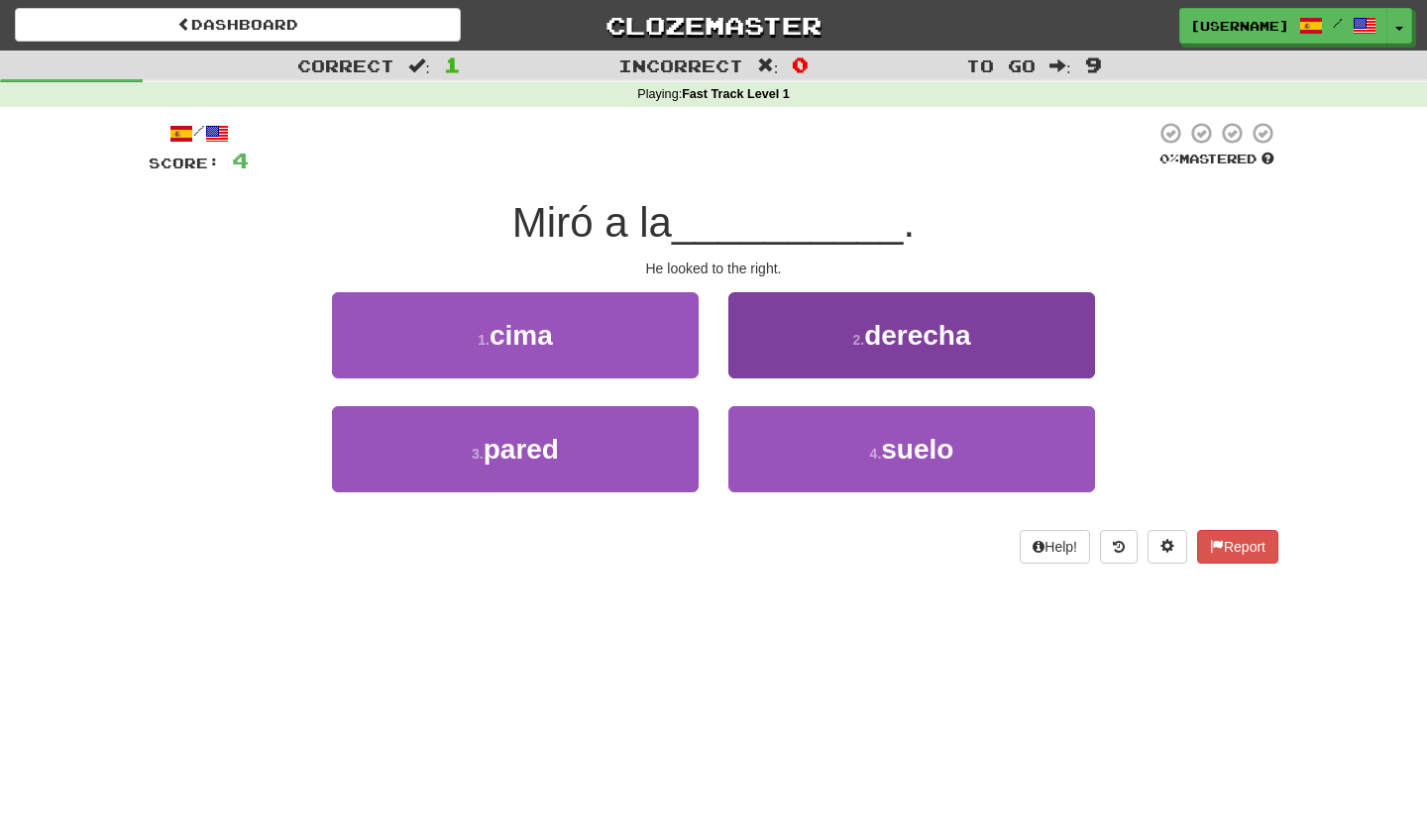click on "derecha" at bounding box center (917, 335) 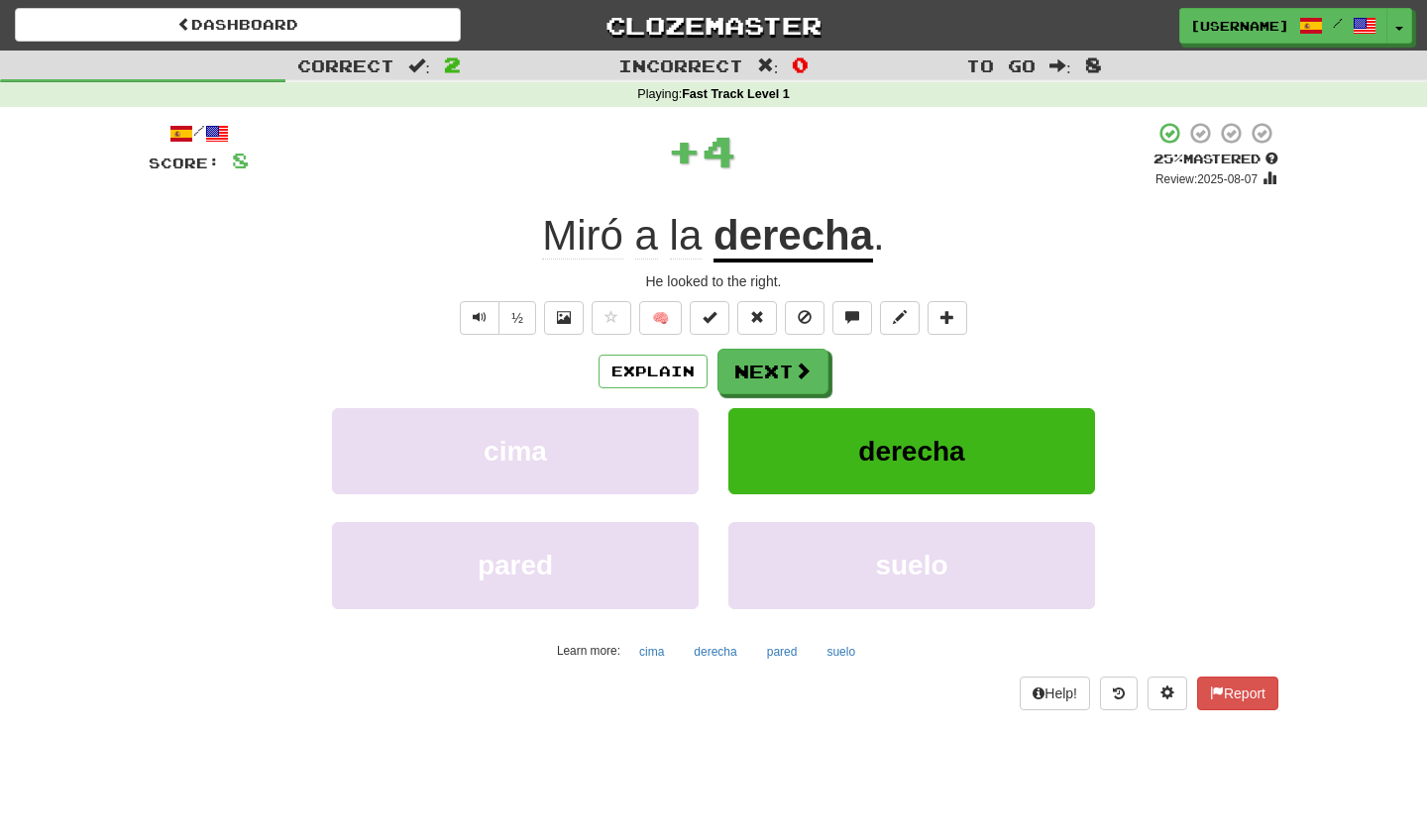 click on "Explain Next cima derecha pared suelo Learn more: cima derecha pared suelo  Help!  Report" at bounding box center (714, 415) 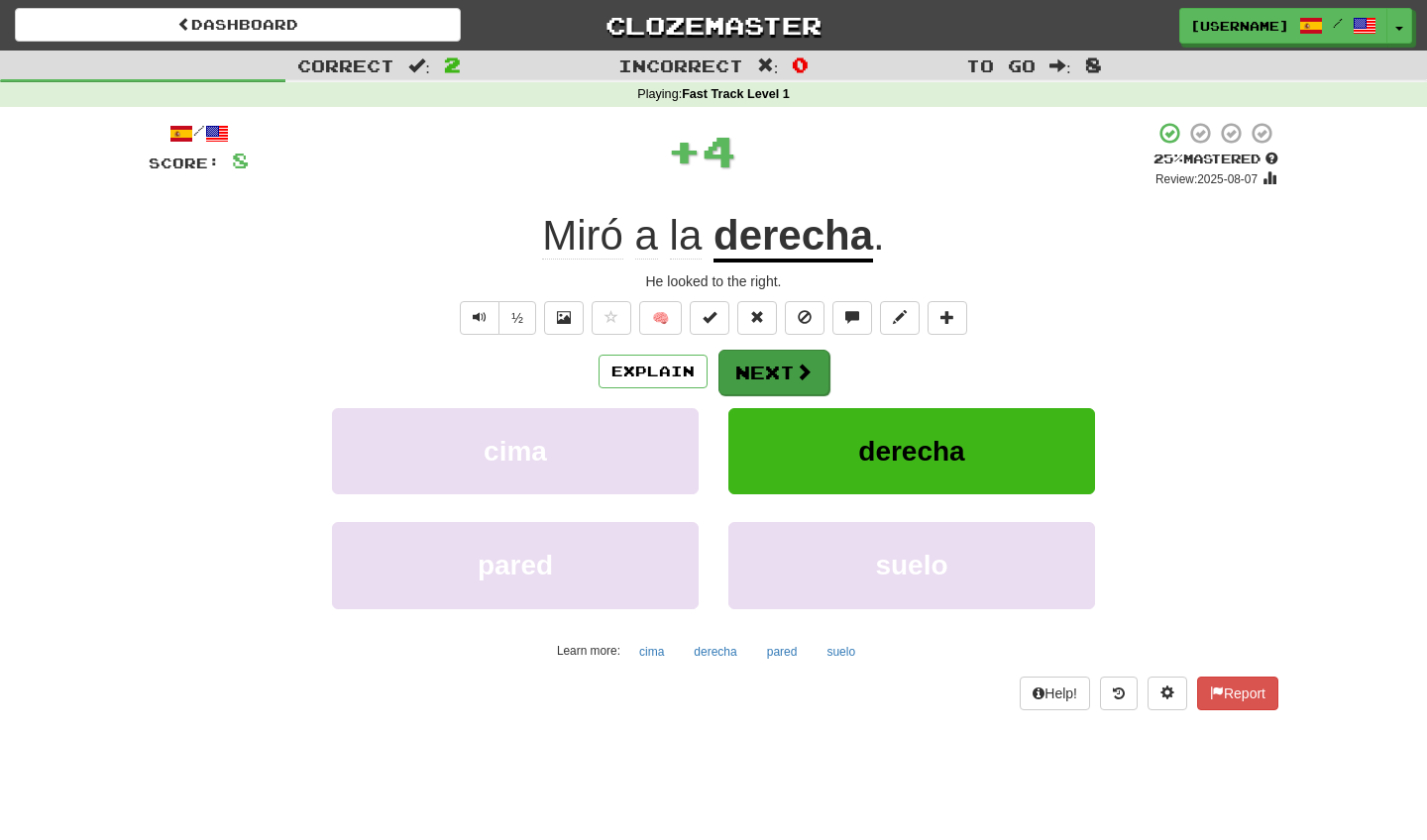 click on "Next" at bounding box center (774, 372) 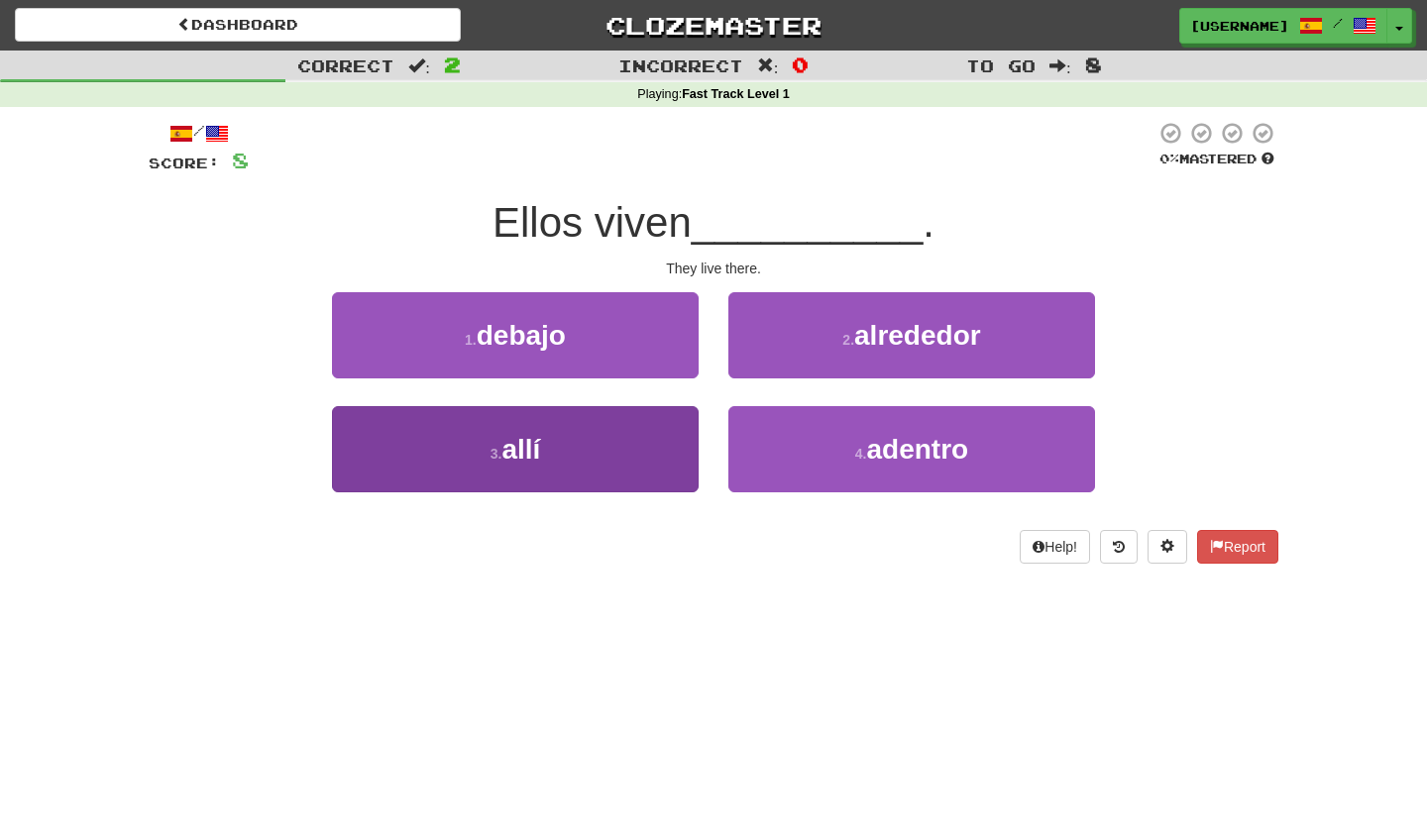 click on "3 .  allí" at bounding box center [515, 449] 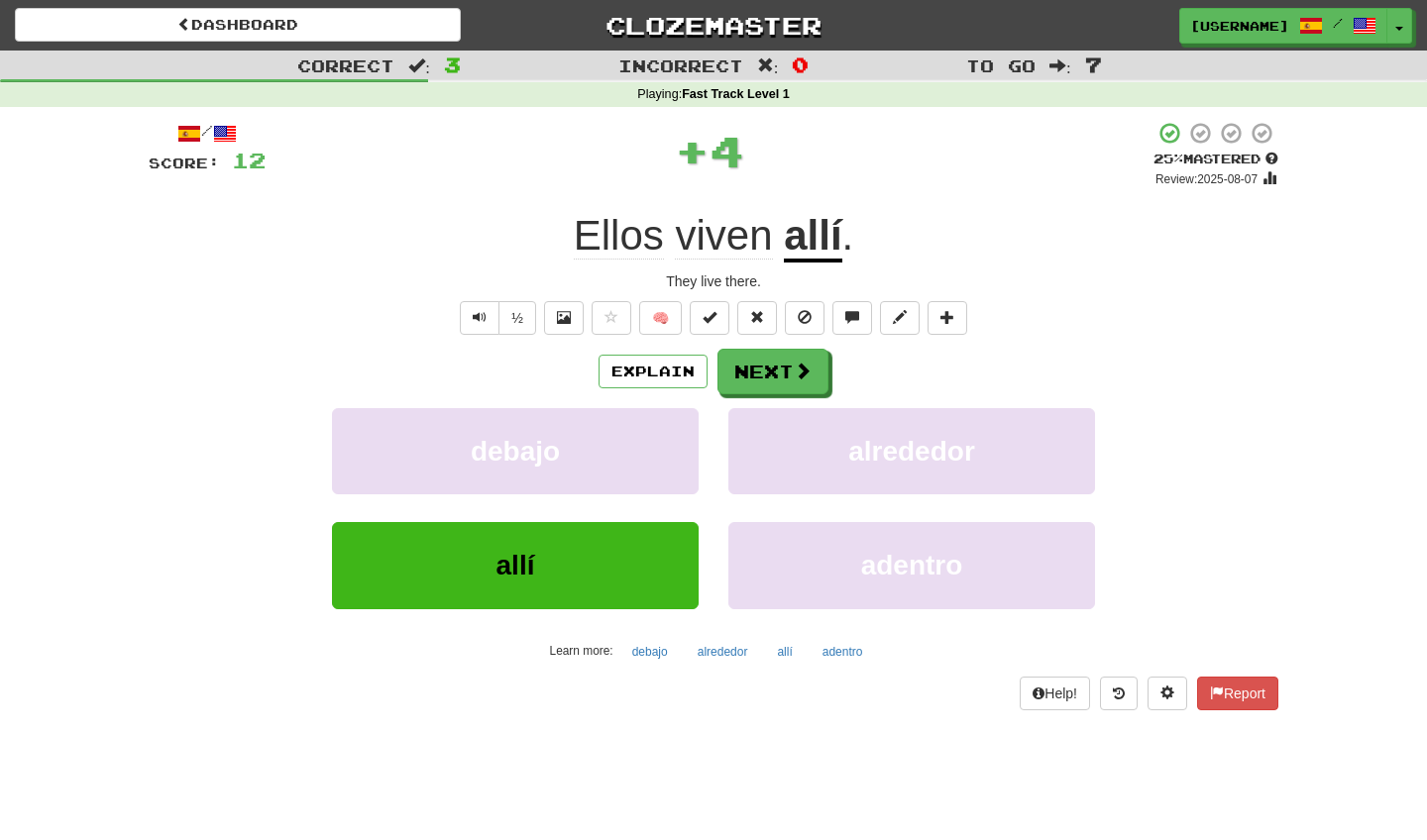 click on "Explain Next debajo alrededor allí adentro Learn more: debajo alrededor allí adentro" at bounding box center [714, 507] 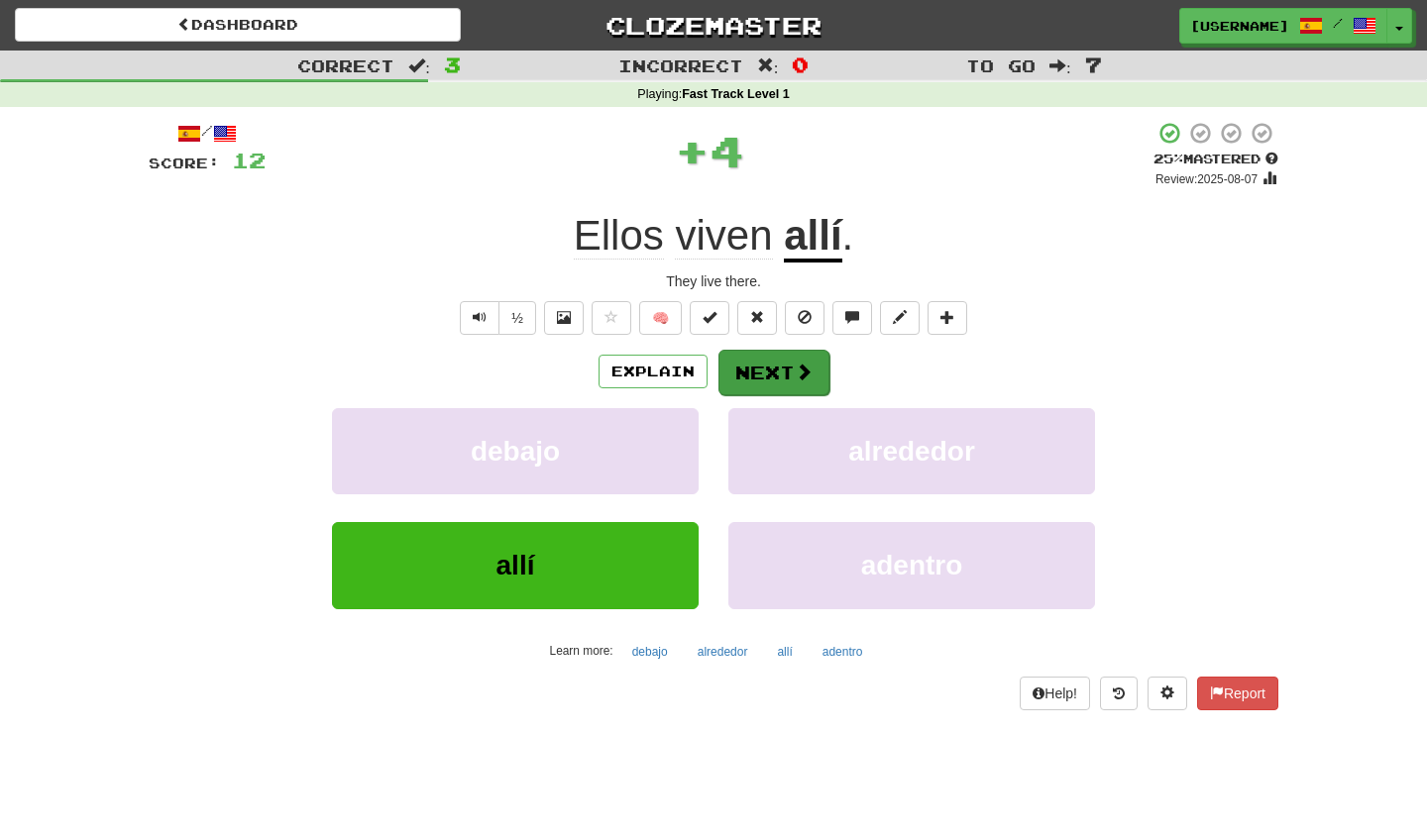 click on "Next" at bounding box center [774, 372] 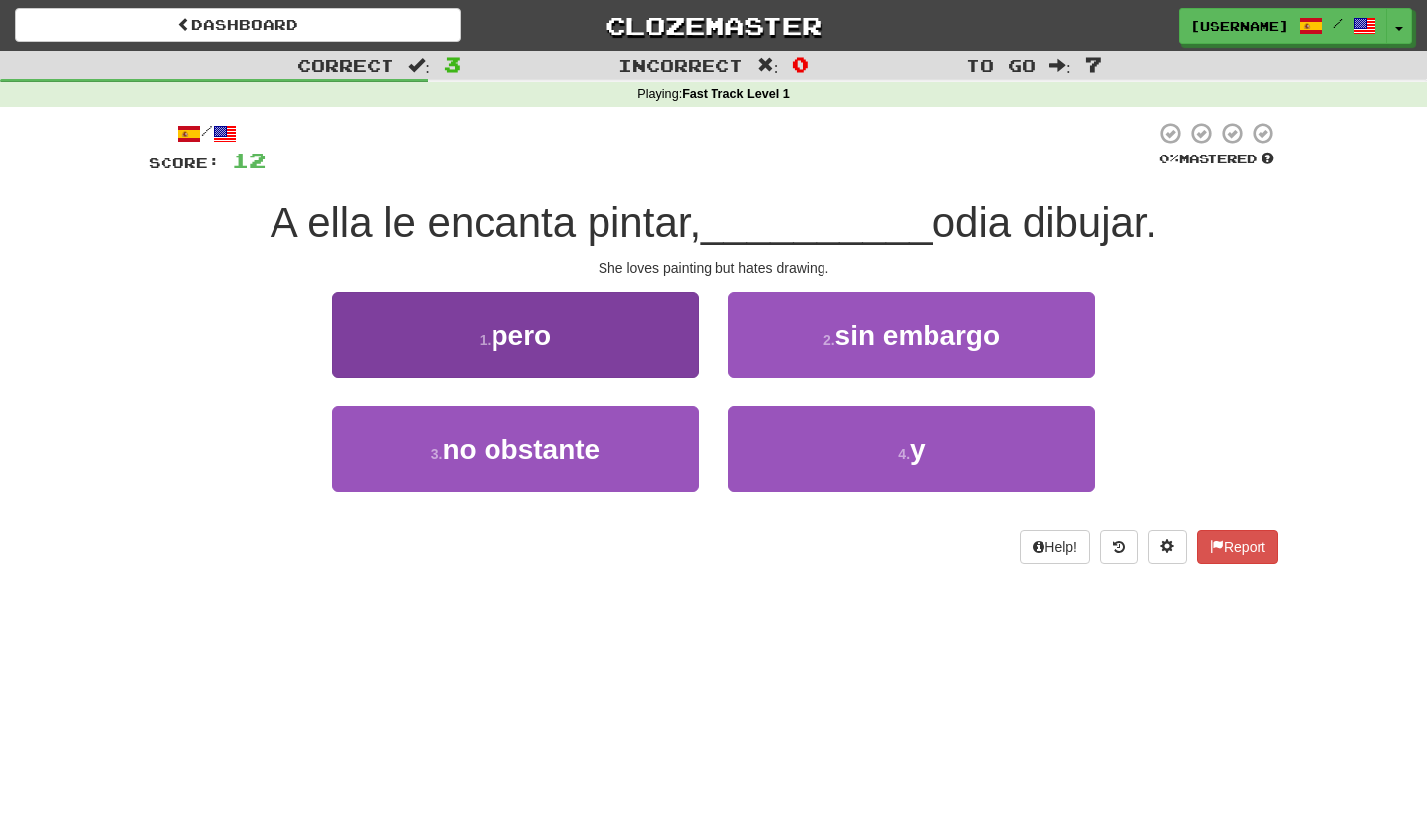 click on "1 .  pero" at bounding box center (515, 335) 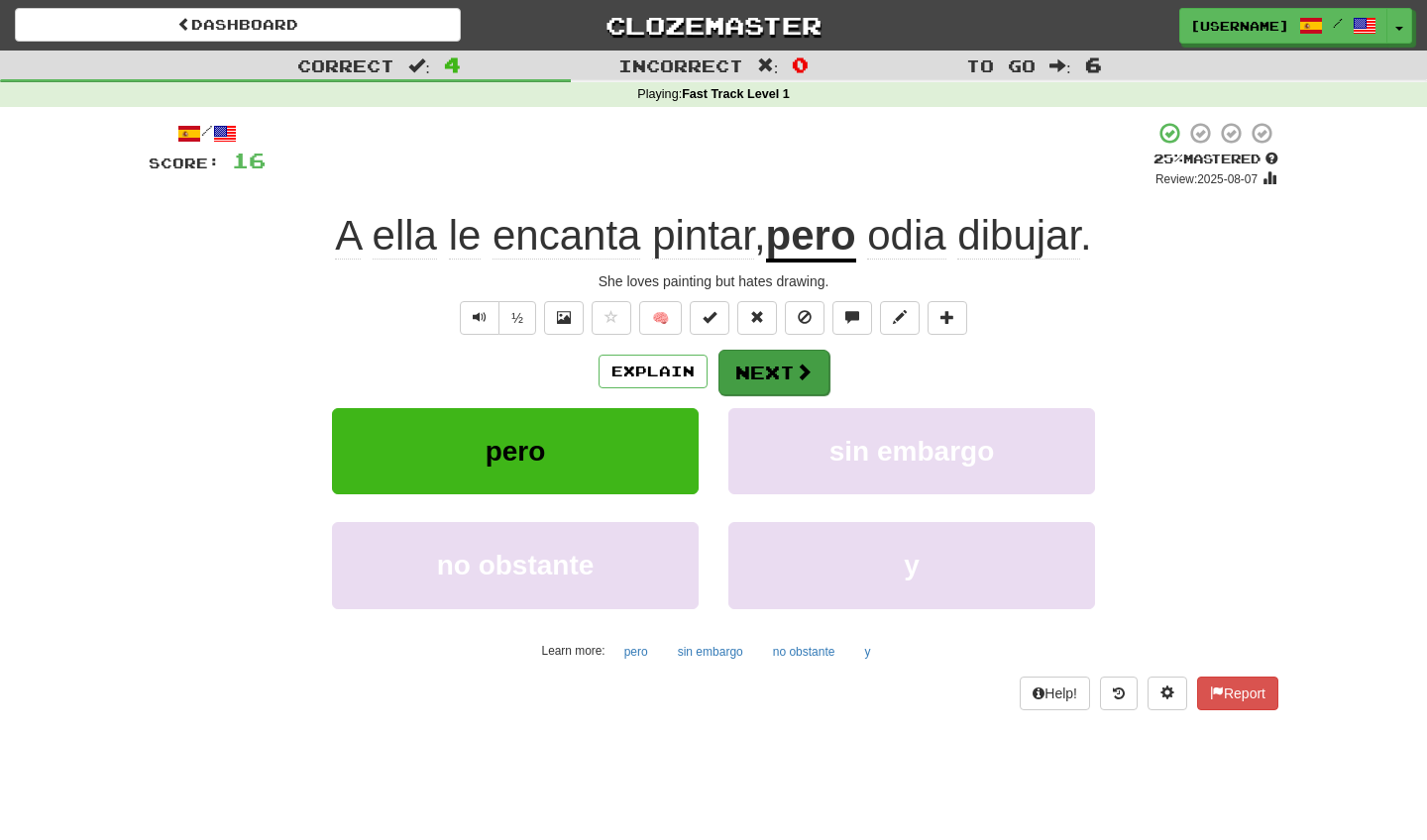 click on "Next" at bounding box center (774, 372) 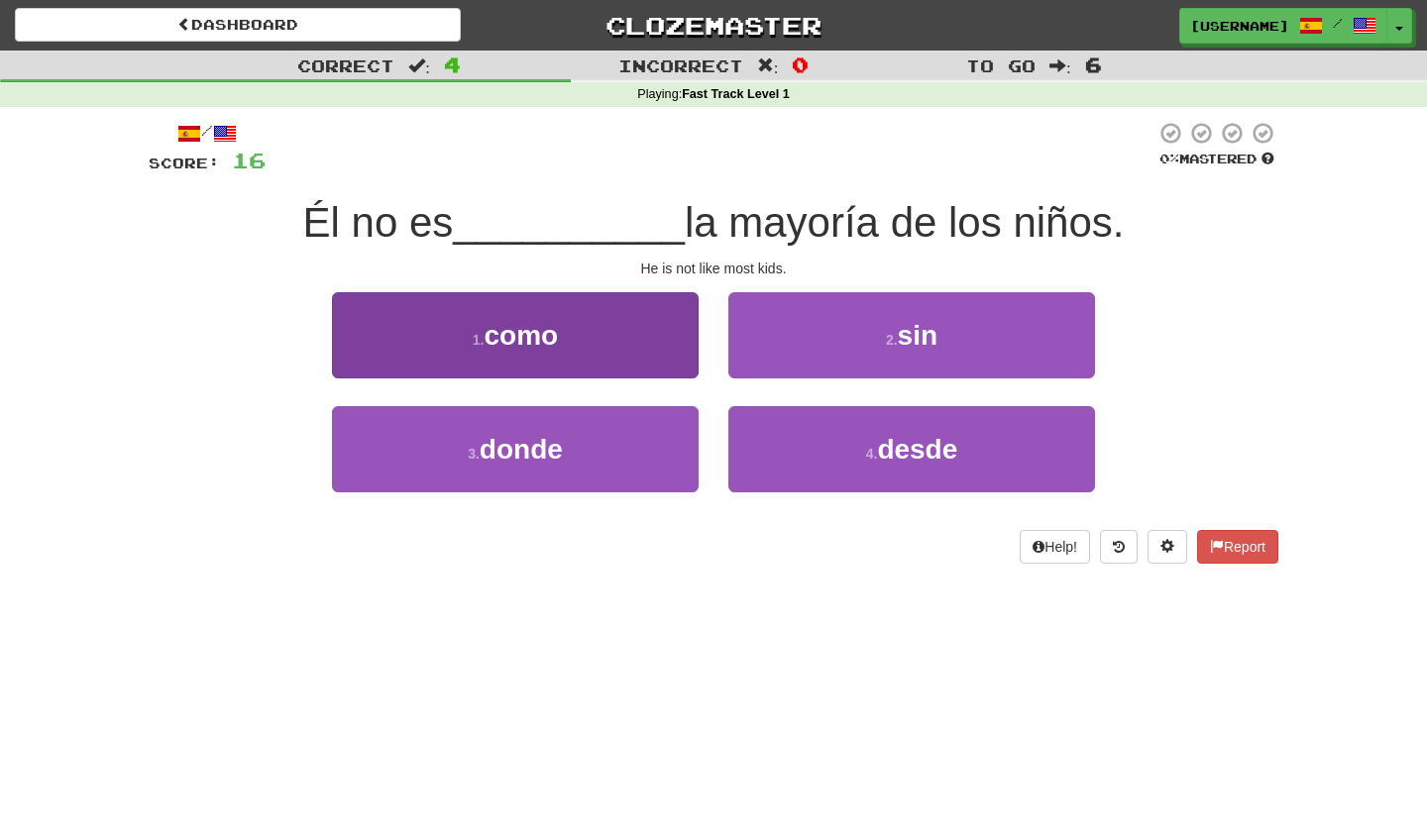 click on "1 .  como" at bounding box center [515, 335] 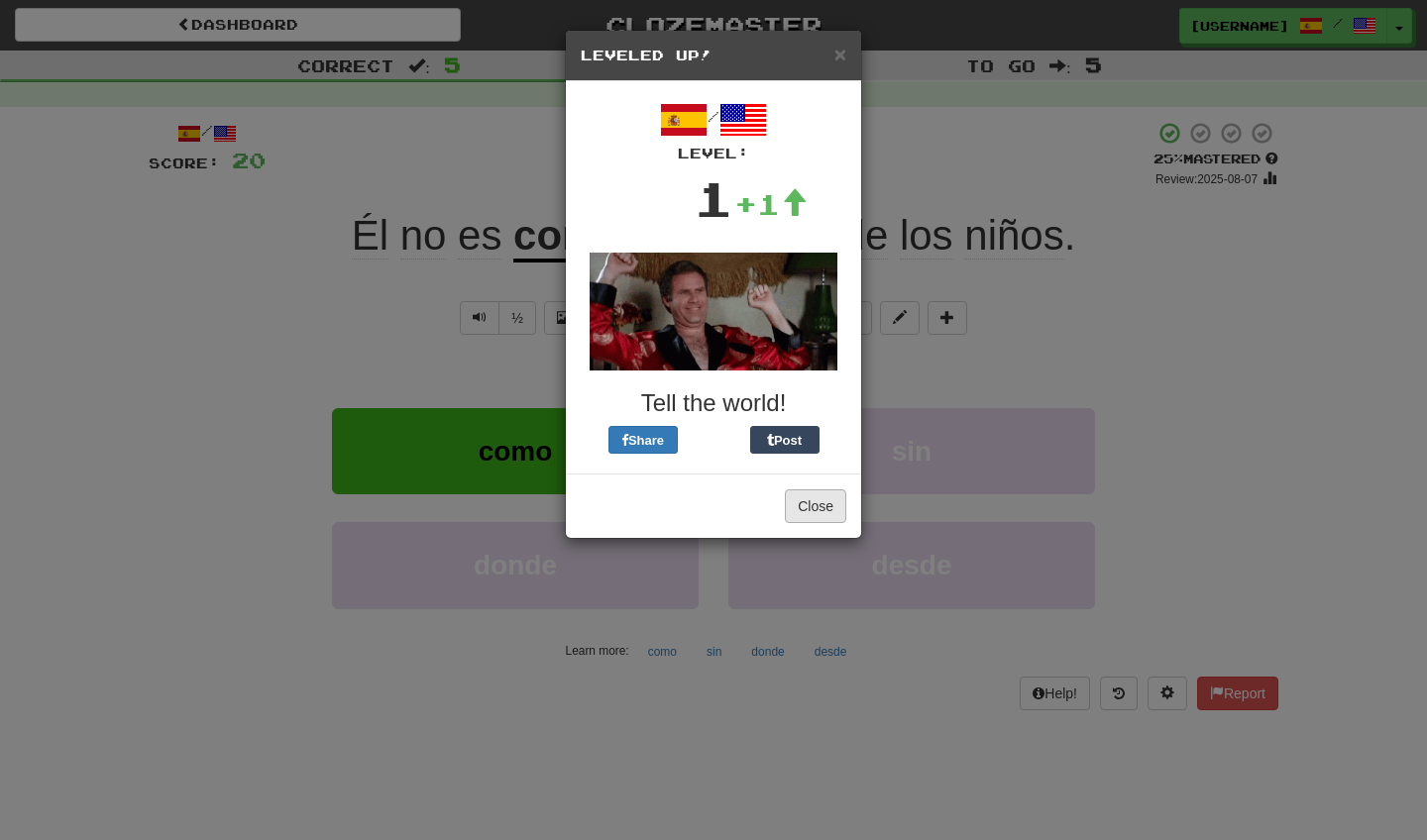 click on "Close" at bounding box center [816, 506] 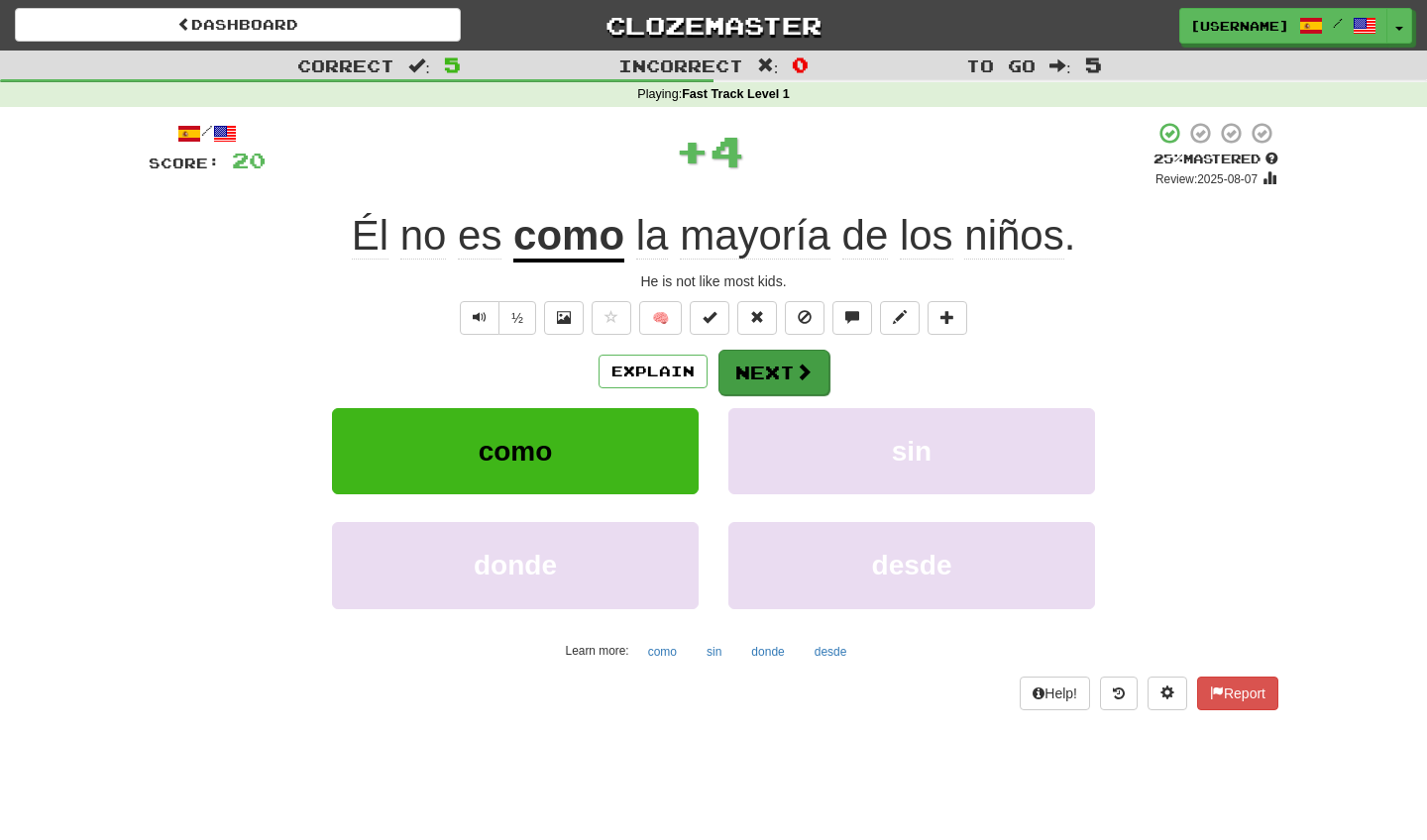 click on "Next" at bounding box center (774, 372) 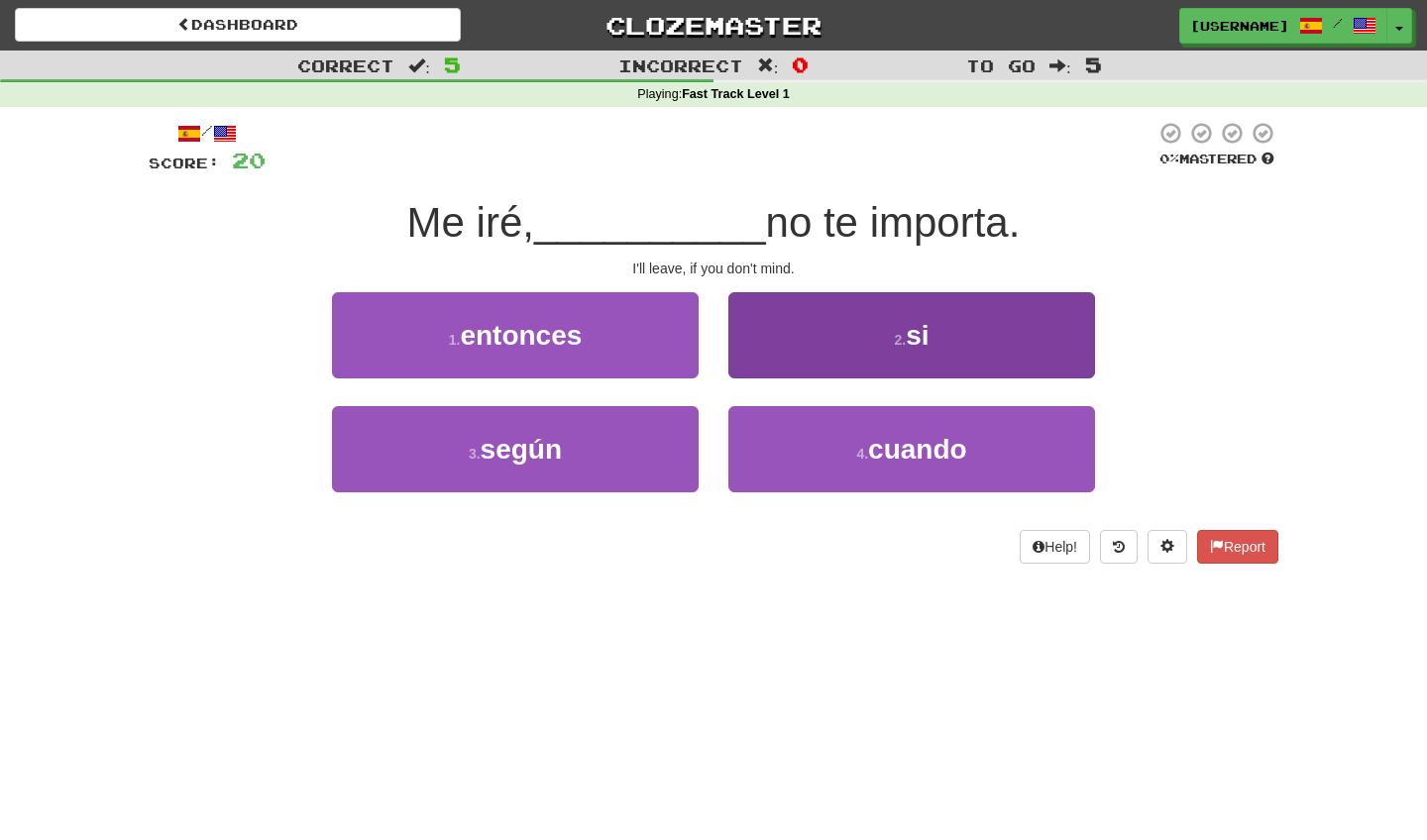 click on "2 .  si" at bounding box center (912, 335) 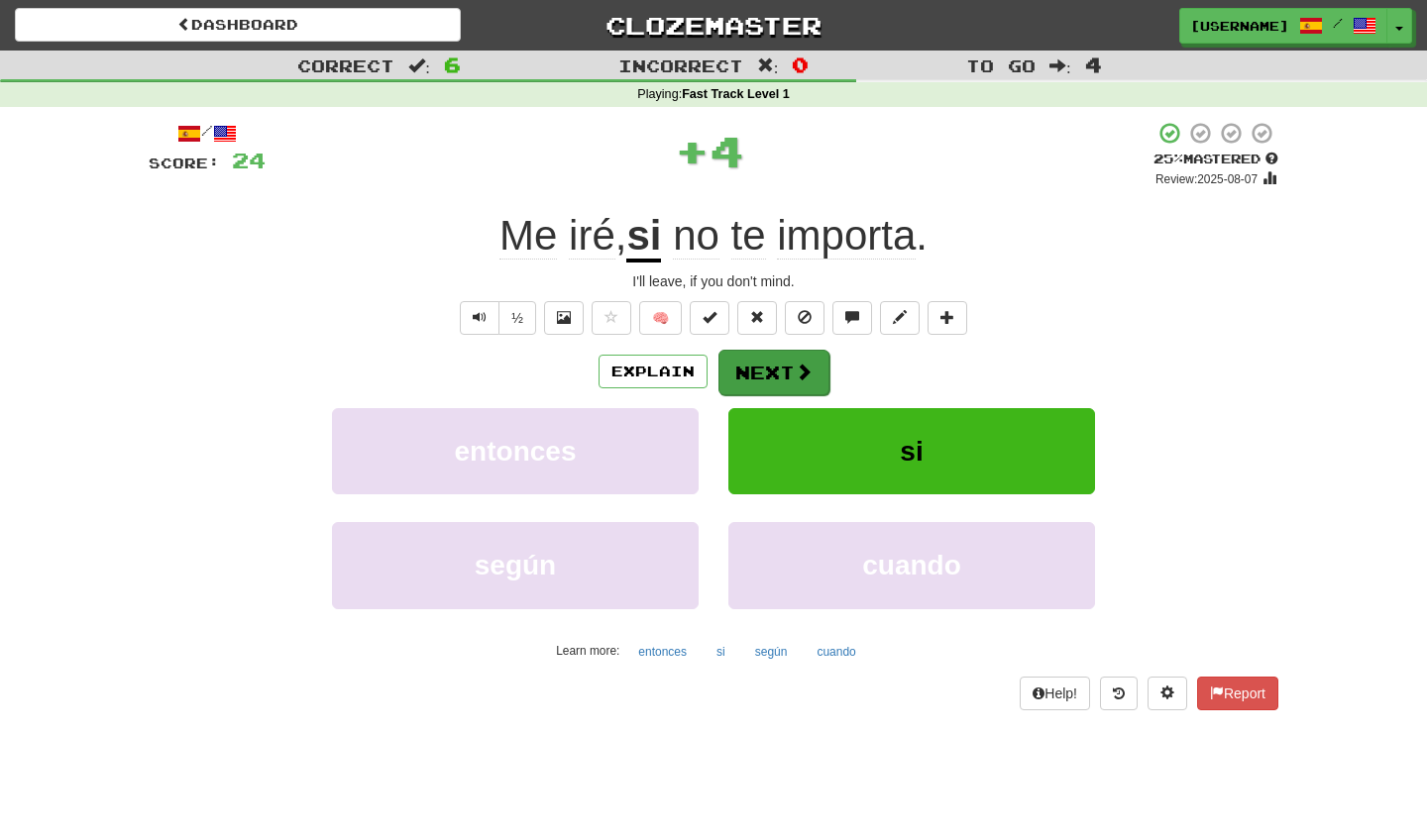 click at bounding box center (804, 371) 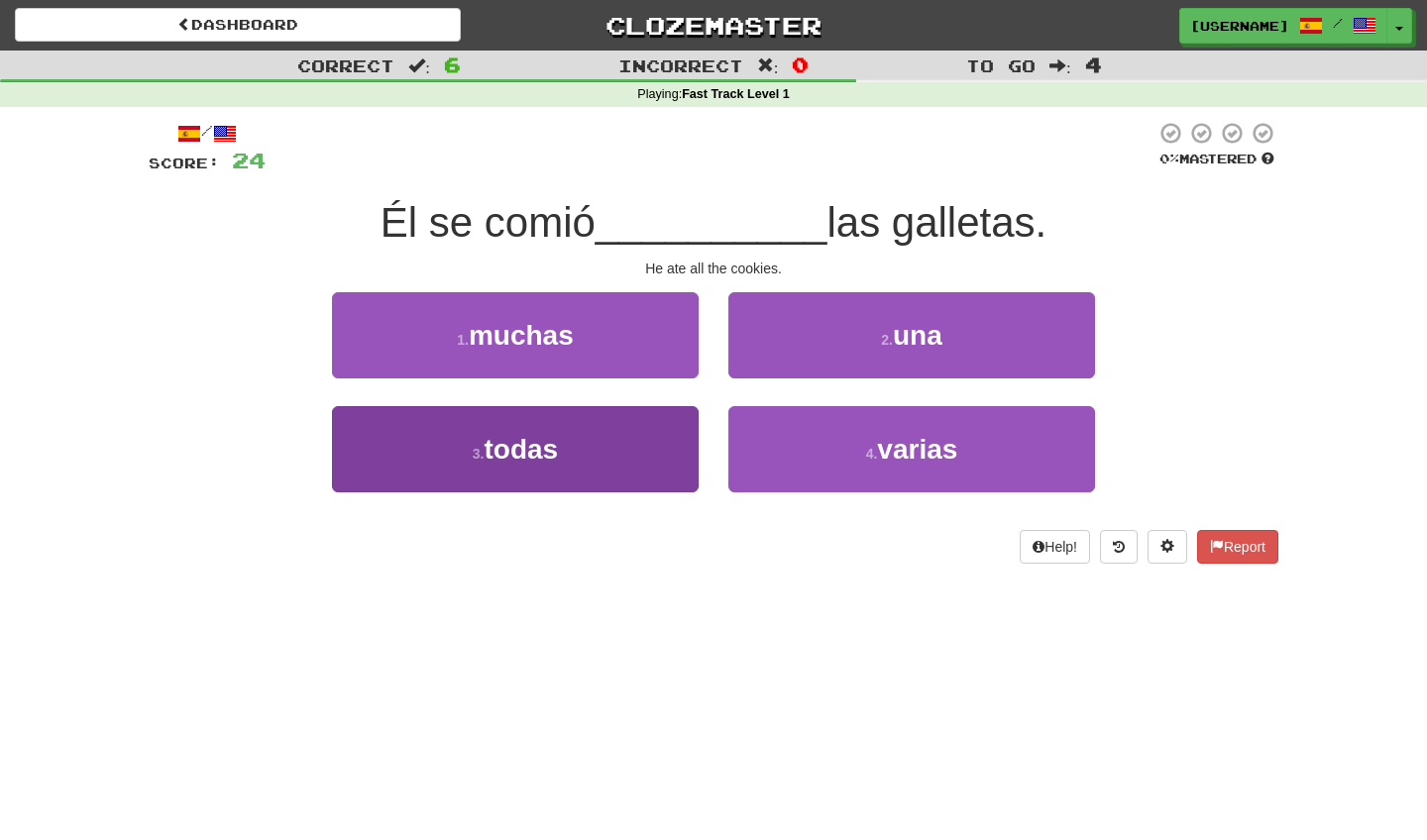 click on "3 .  todas" at bounding box center [515, 449] 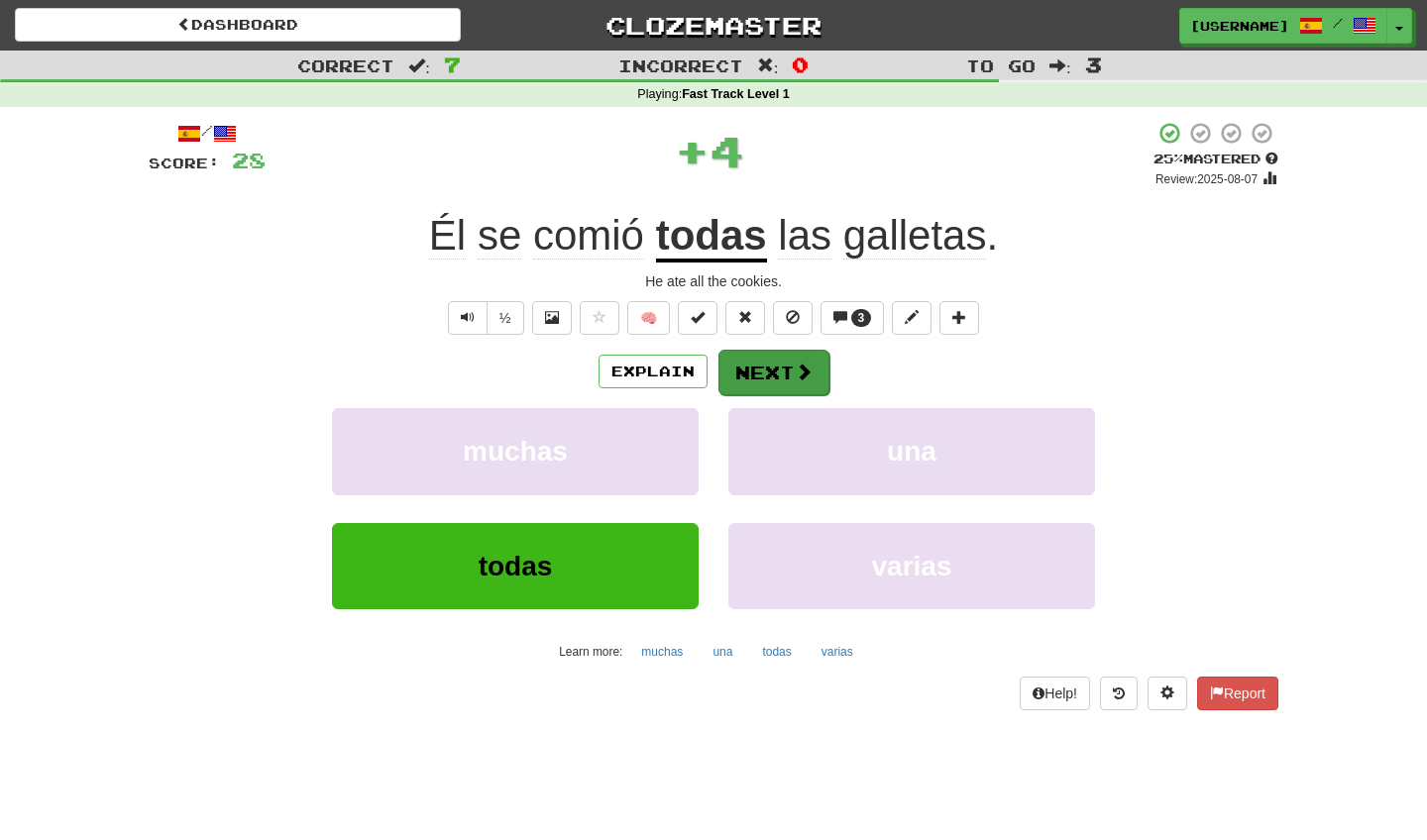 click on "Next" at bounding box center [774, 372] 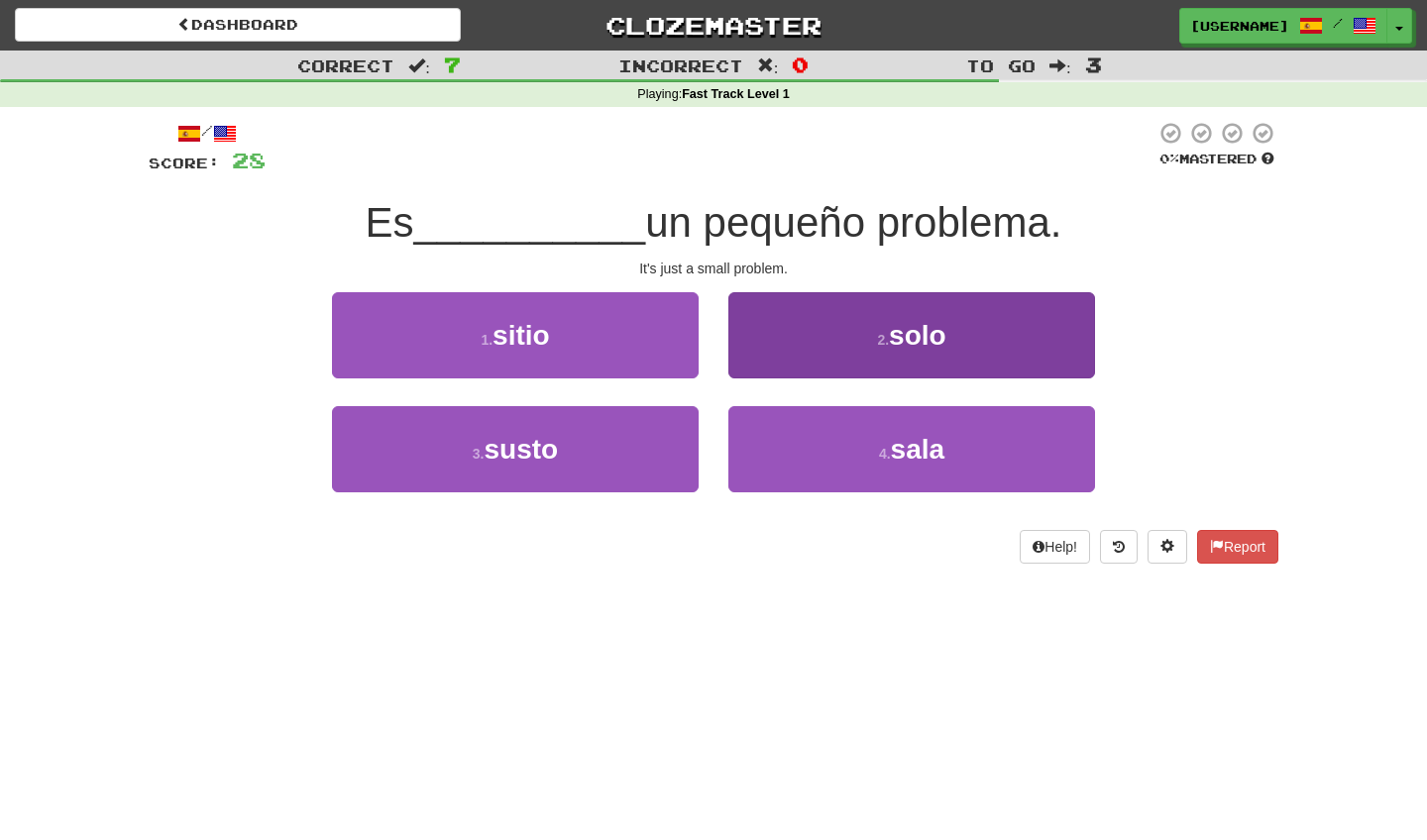 click on "2 .  solo" at bounding box center (912, 335) 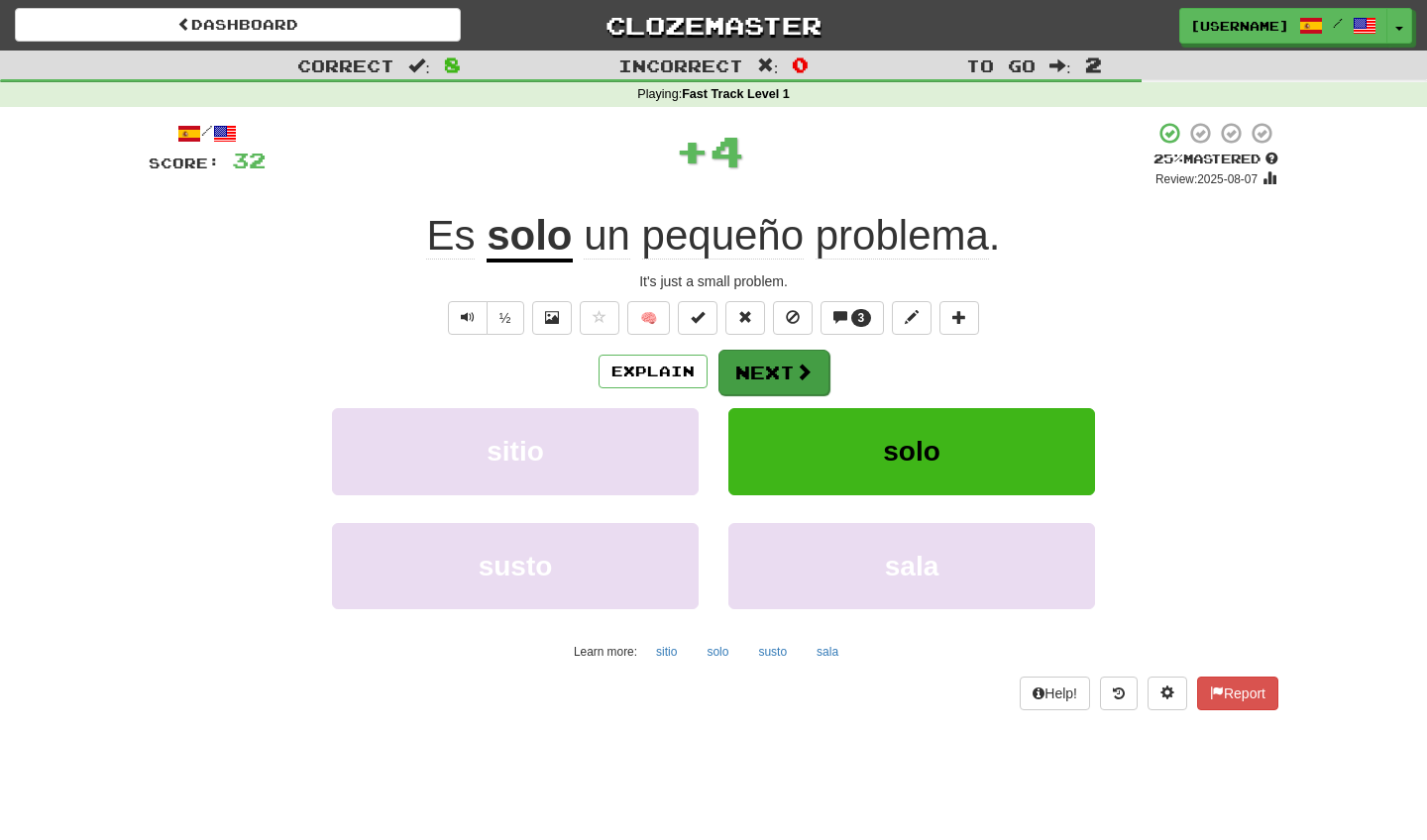 click on "Next" at bounding box center (774, 372) 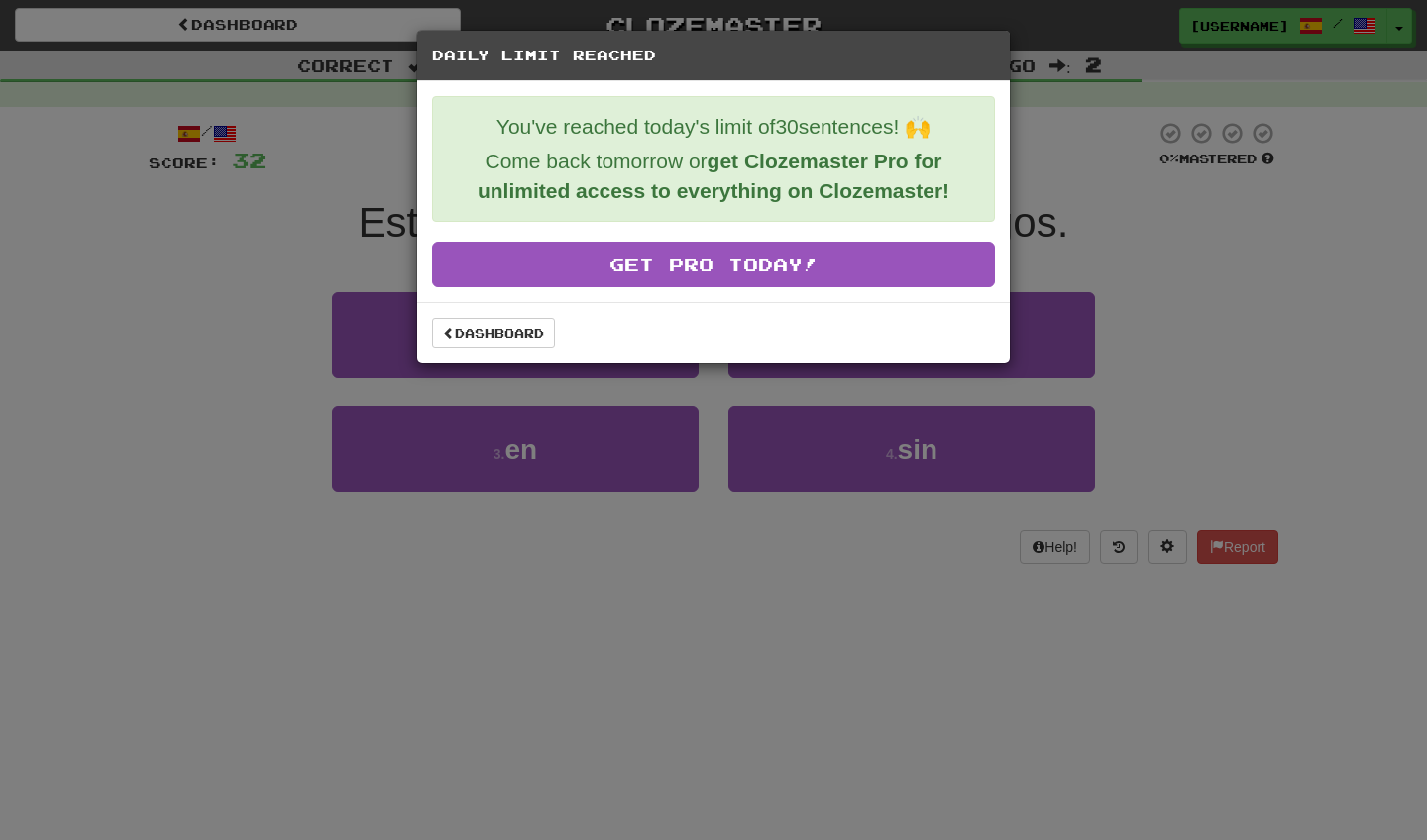 click on "Daily Limit Reached You've reached today's limit of  30  sentences! 🙌  Come back tomorrow or  get Clozemaster Pro for unlimited access to everything on Clozemaster! Get Pro Today! Dashboard" at bounding box center [714, 420] 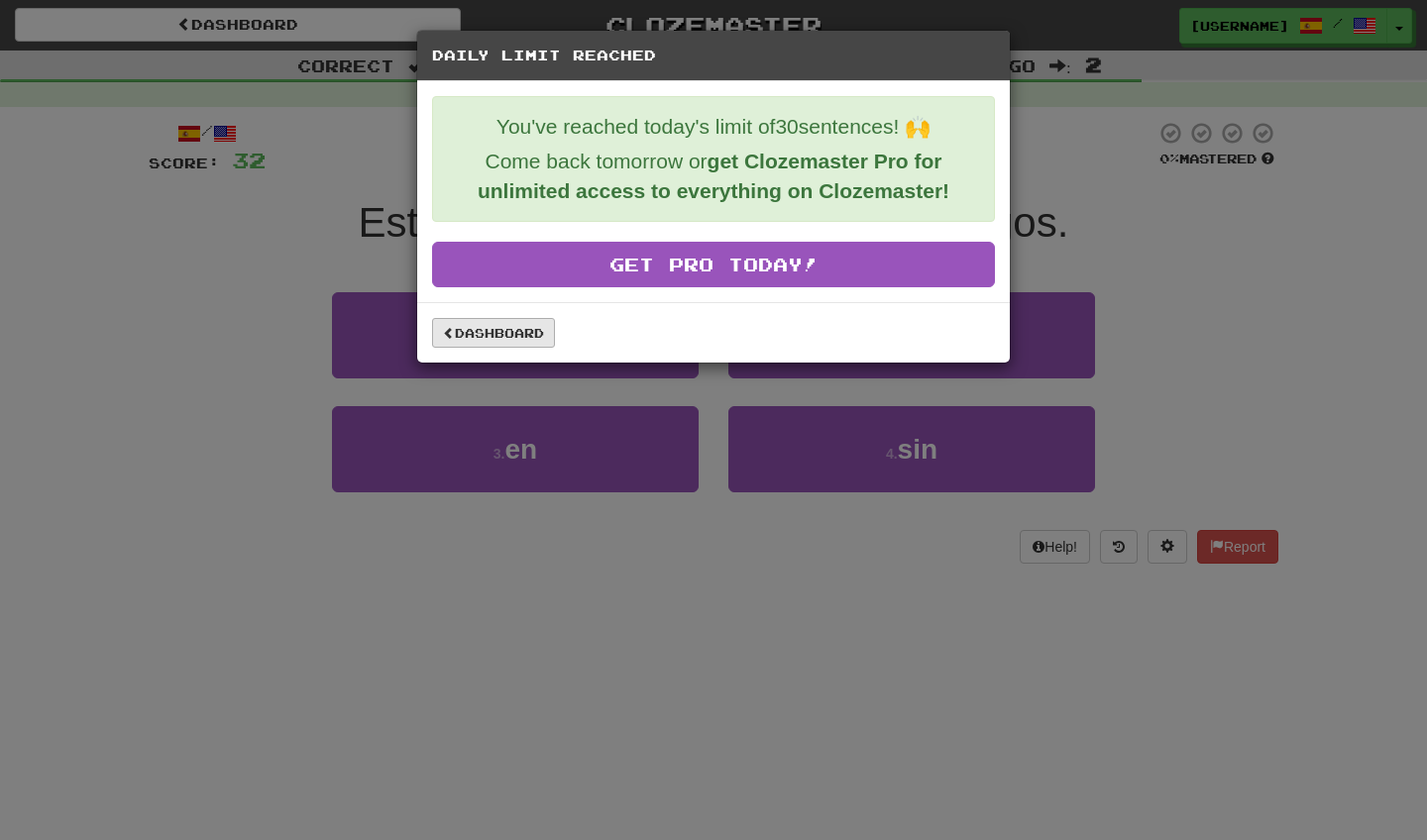 click on "Dashboard" at bounding box center [494, 333] 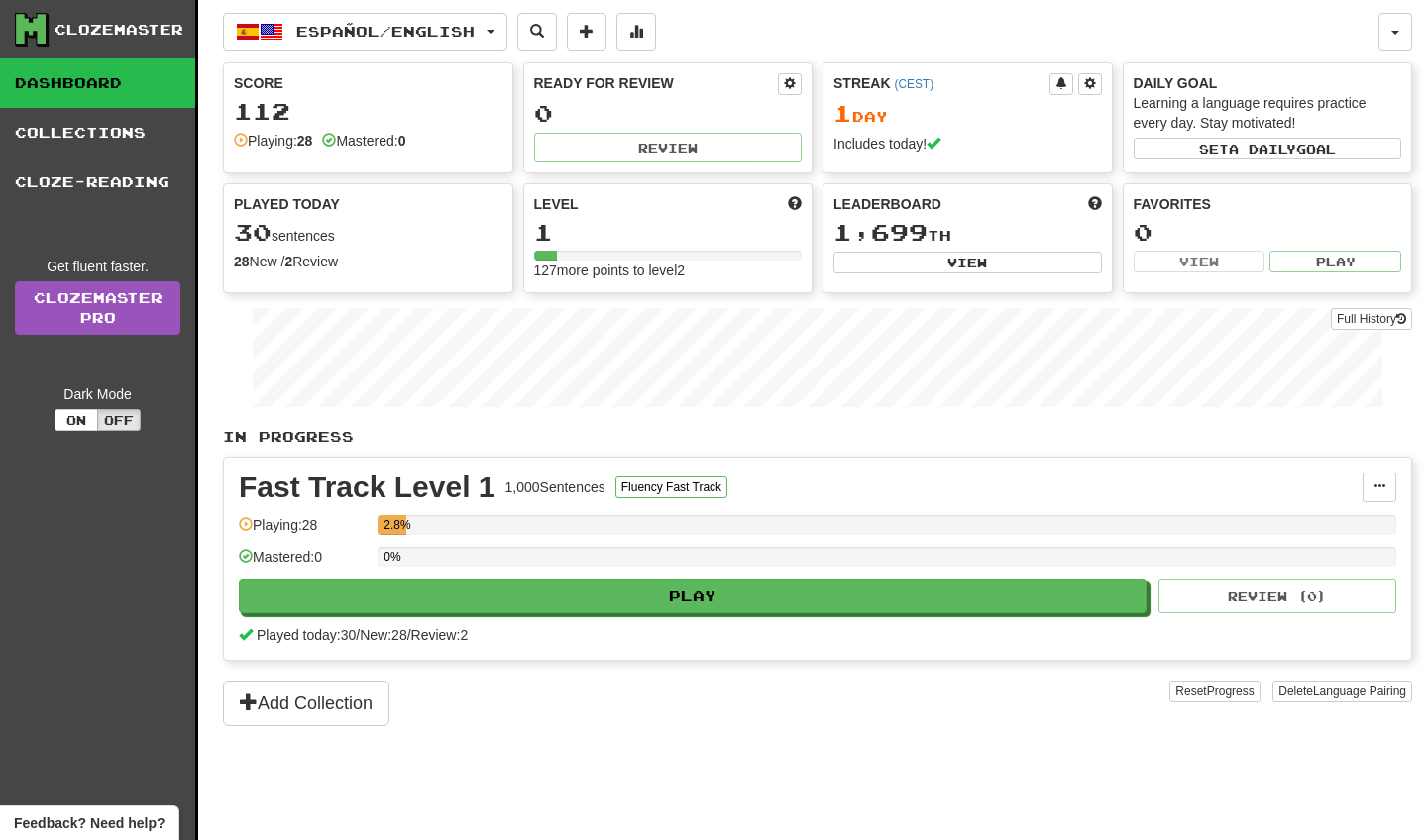 scroll, scrollTop: 0, scrollLeft: 0, axis: both 